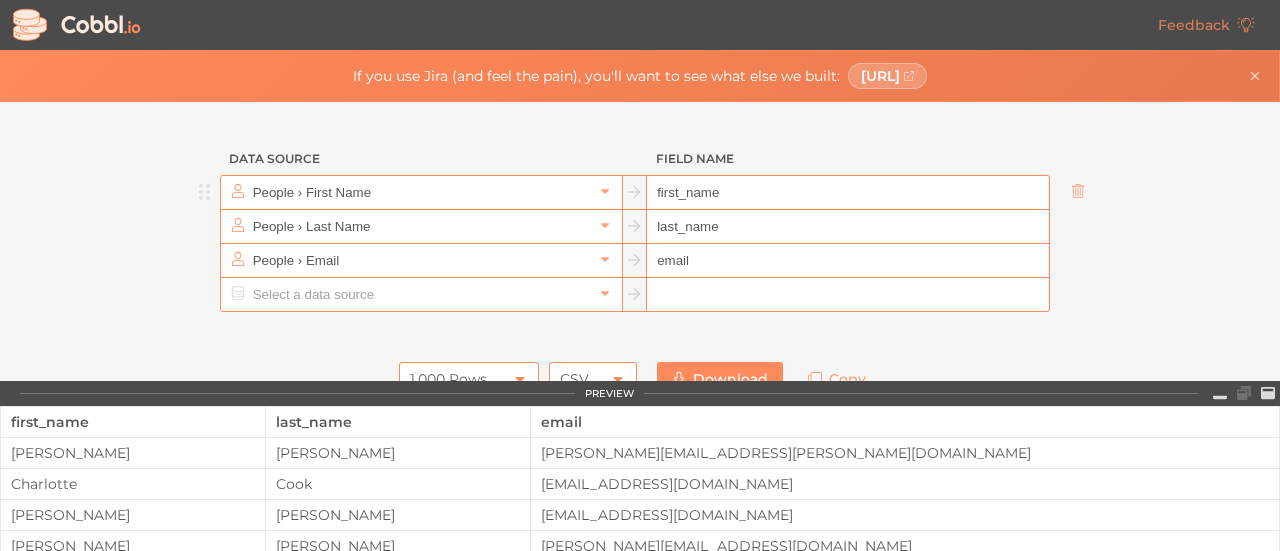 scroll, scrollTop: 0, scrollLeft: 0, axis: both 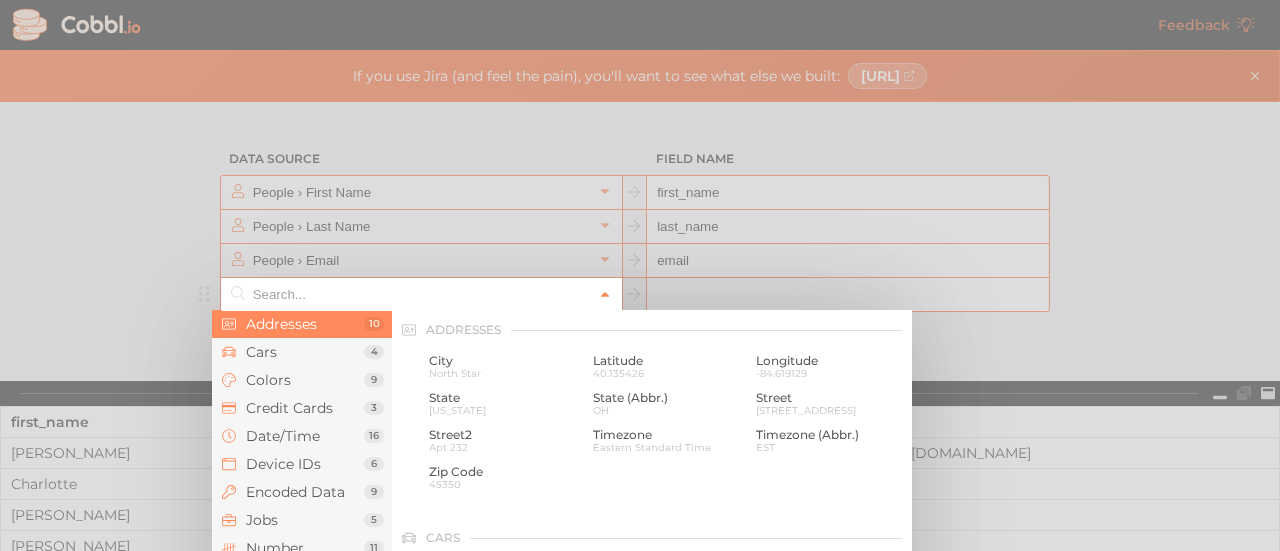 click 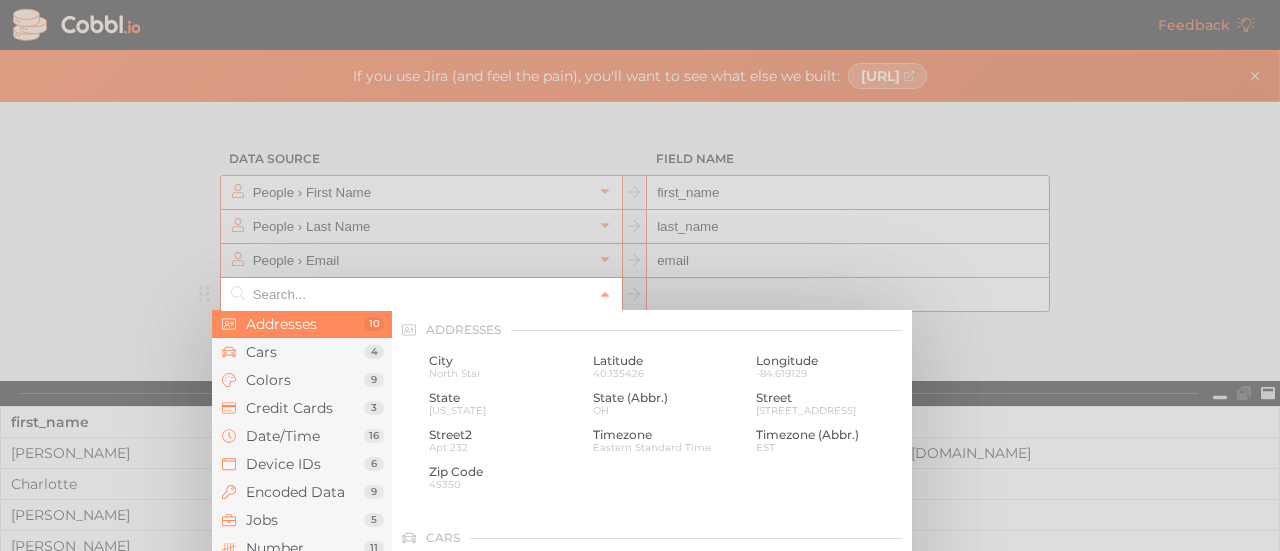 click at bounding box center (640, 275) 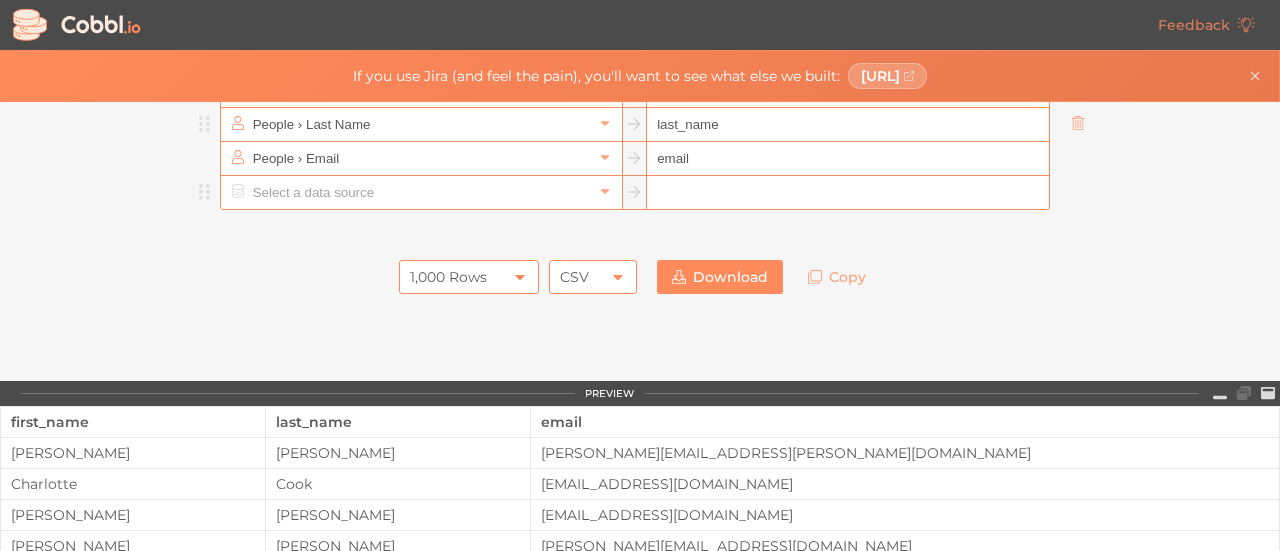 scroll, scrollTop: 100, scrollLeft: 0, axis: vertical 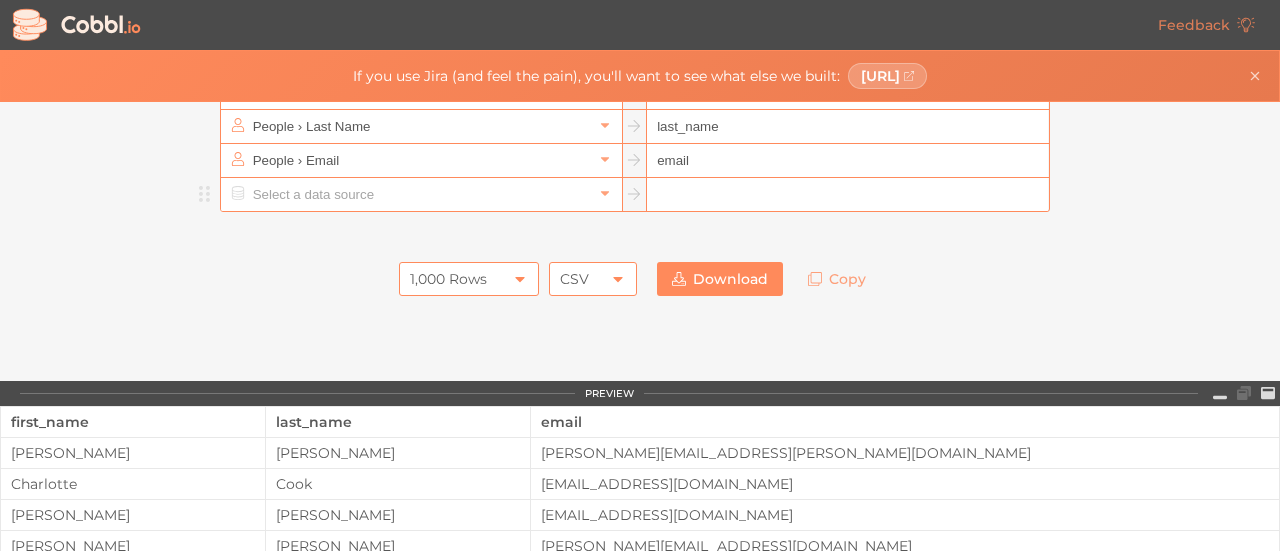 click 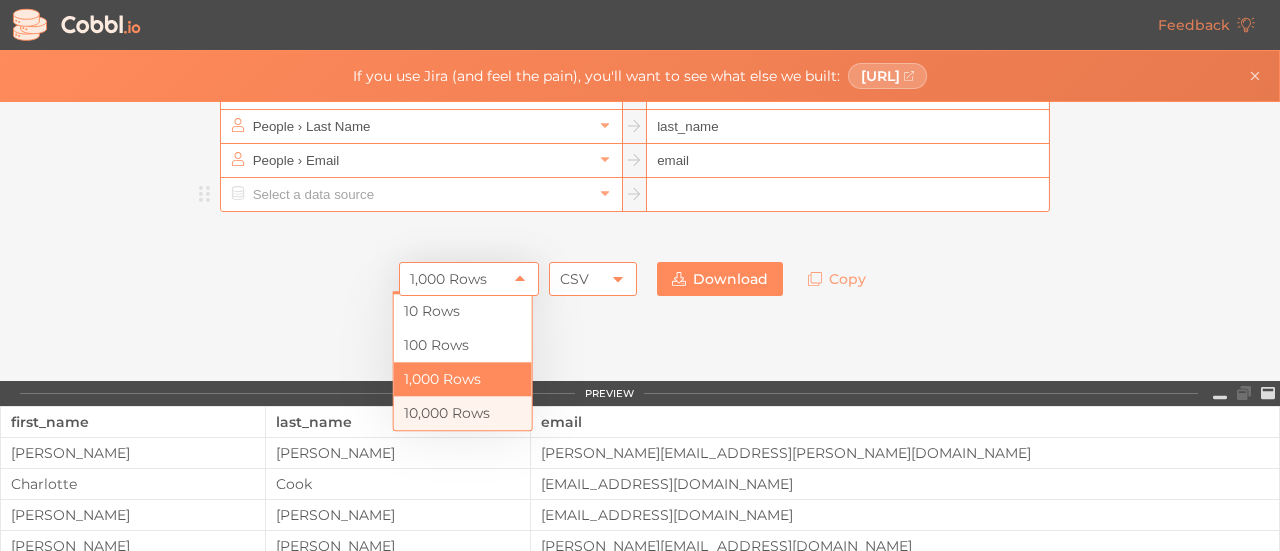 click on "10,000 Rows" at bounding box center (463, 413) 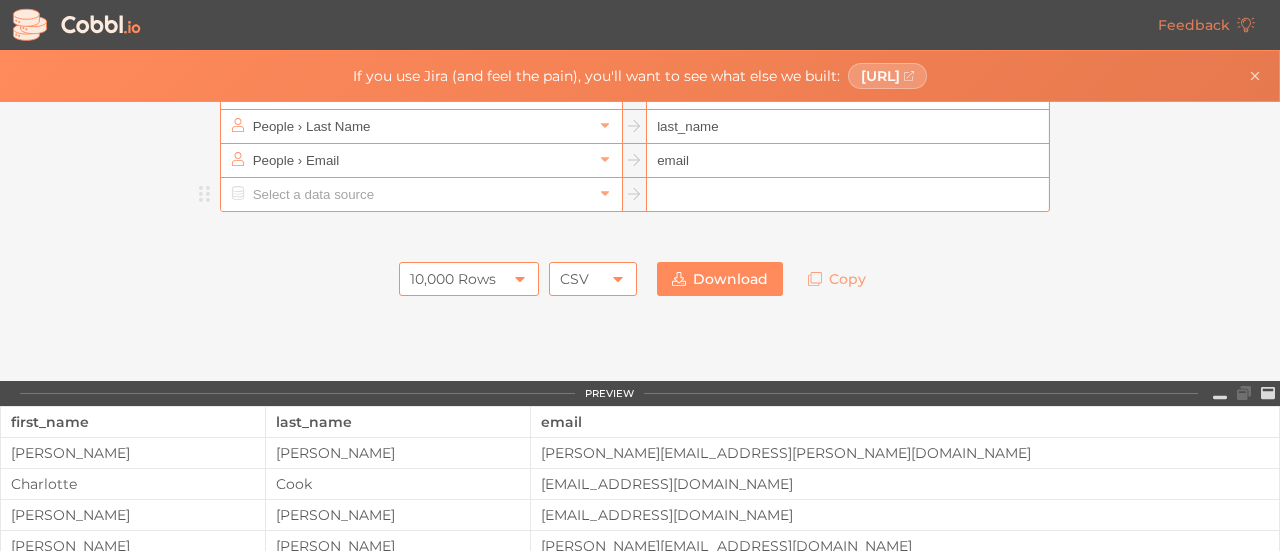 click on "How do I use this thing? Just  start adding fields  above! Click, go keyboard-only, it's up to you. Once you add at least one field,  we'll automatically show you a preview  of what your random data will look like. When you're finished with your dataset, go ahead and  download  it, and use it wherever you need it! What are we aiming to do here? With [DOMAIN_NAME], our goal is to   make it as simple as possible to bring your projects to life with realistic (but fake!) data . Maybe you have a project that, yeah, it looks fine, but it's missing that sense of realism. Sure, you could manually generate a bunch of random data to fill into your design or app, but ugh you've done that before and you just don't have the time. Maybe real data is not accessible, or you can't pull it in real-time, or you're just not allowed to use live customer information. Whatever the reason, that's where [DOMAIN_NAME] comes in. We're here to solve that I-just-need-to-show-what-my-work-realistically-looks-like data problem. Who is this for?" at bounding box center (640, 931) 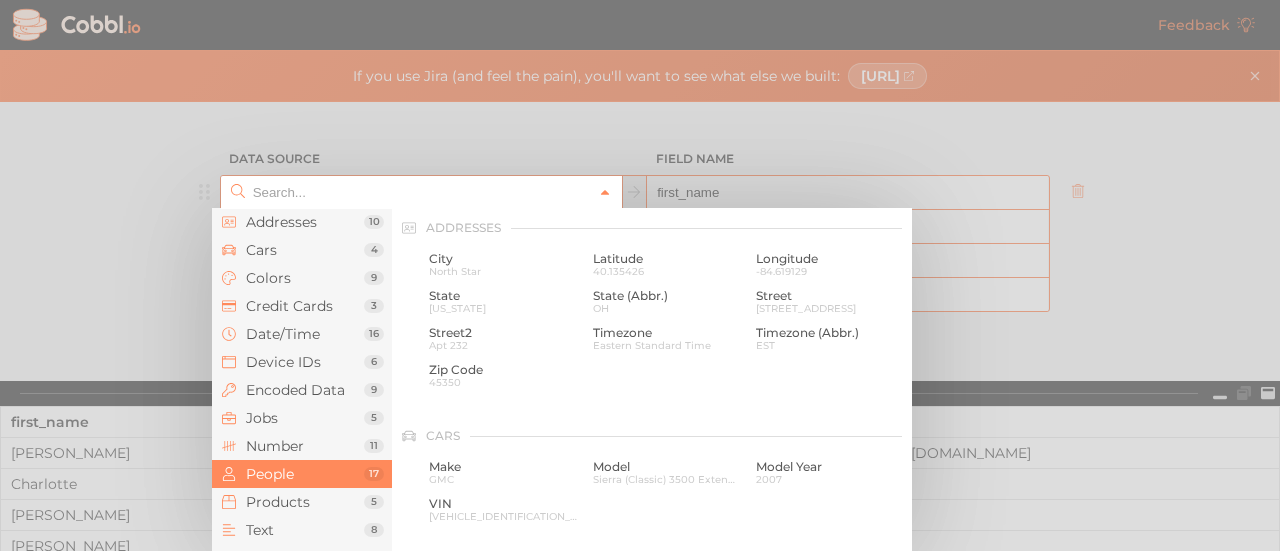 click 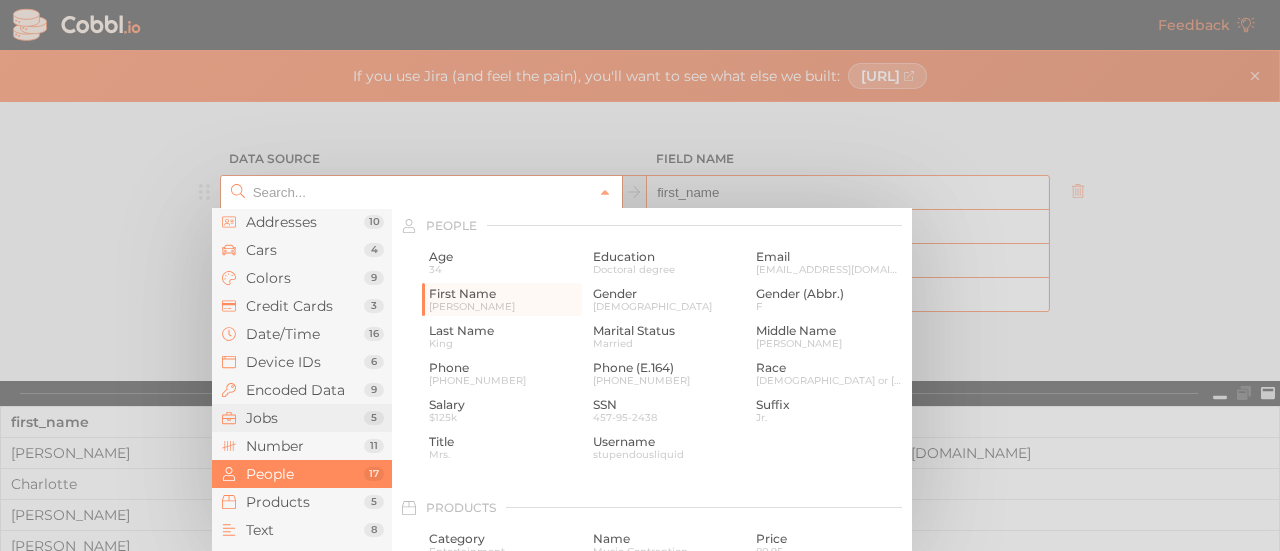 click on "Jobs" at bounding box center [305, 418] 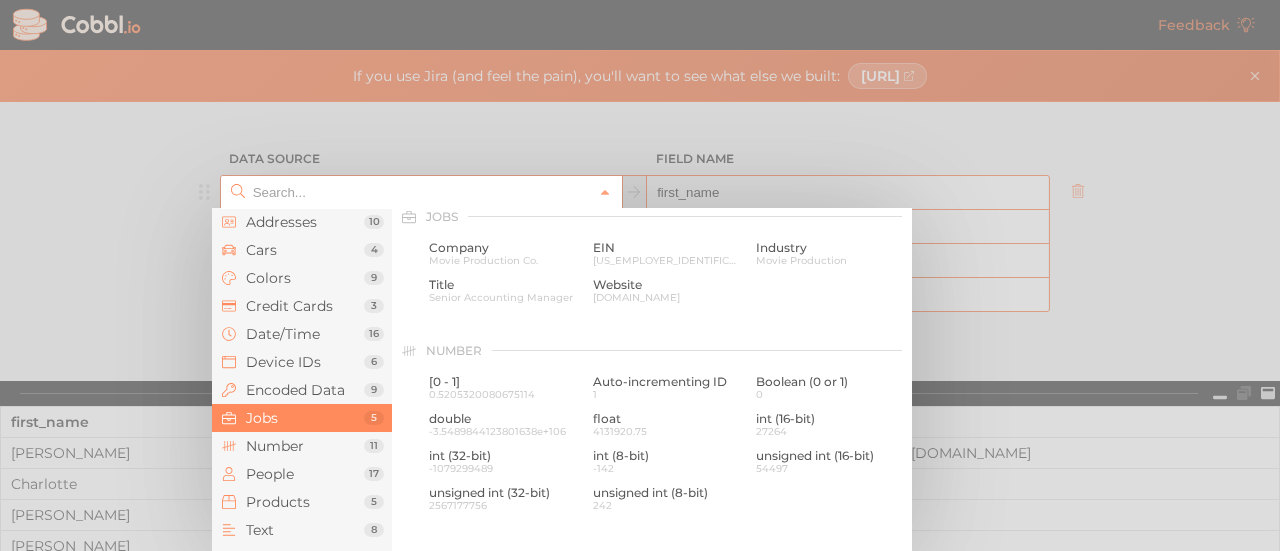 scroll, scrollTop: 1200, scrollLeft: 0, axis: vertical 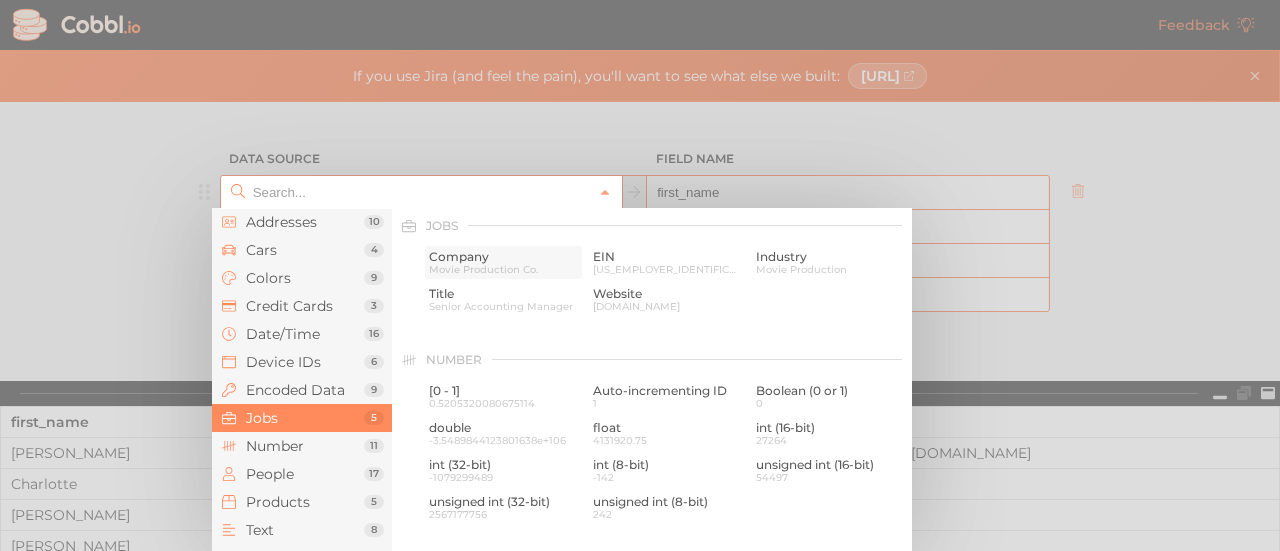 click on "Company" at bounding box center [503, 257] 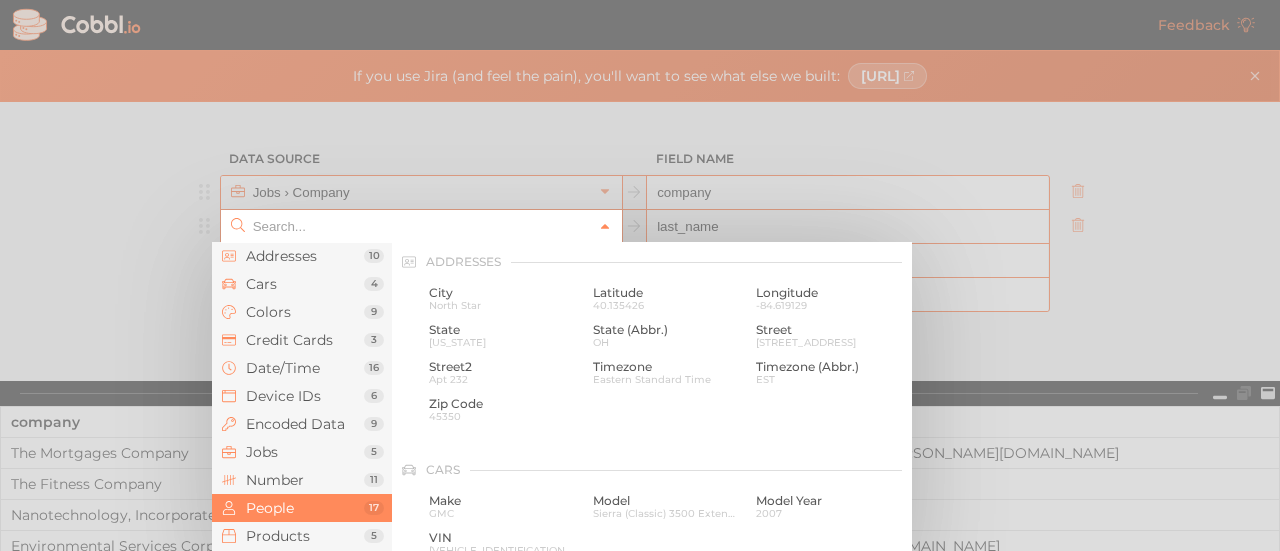 click 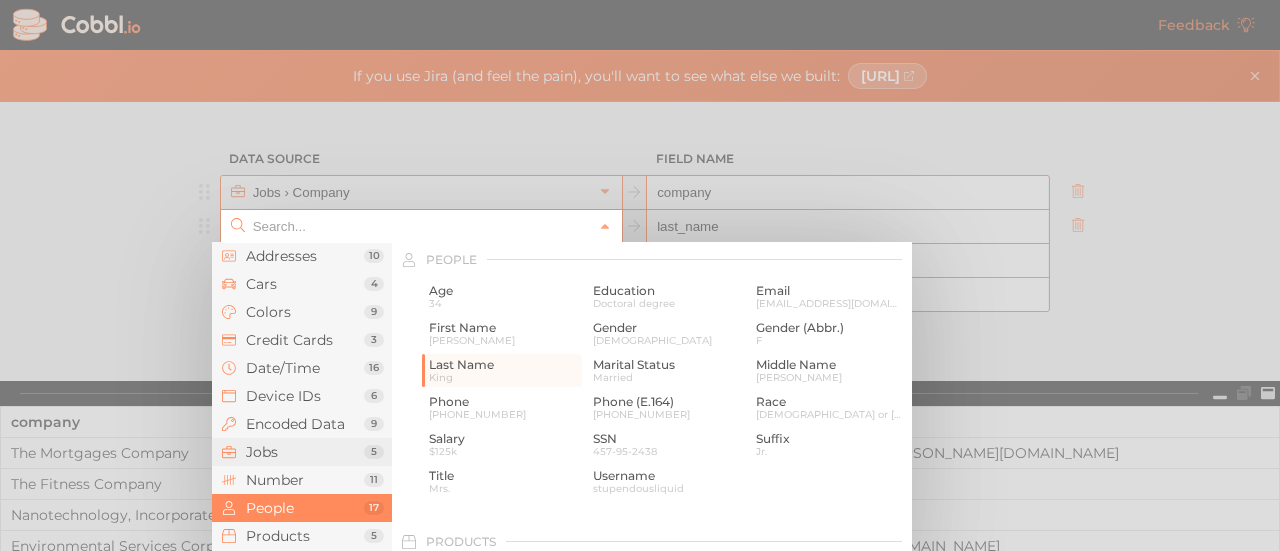 click on "Jobs" at bounding box center (305, 452) 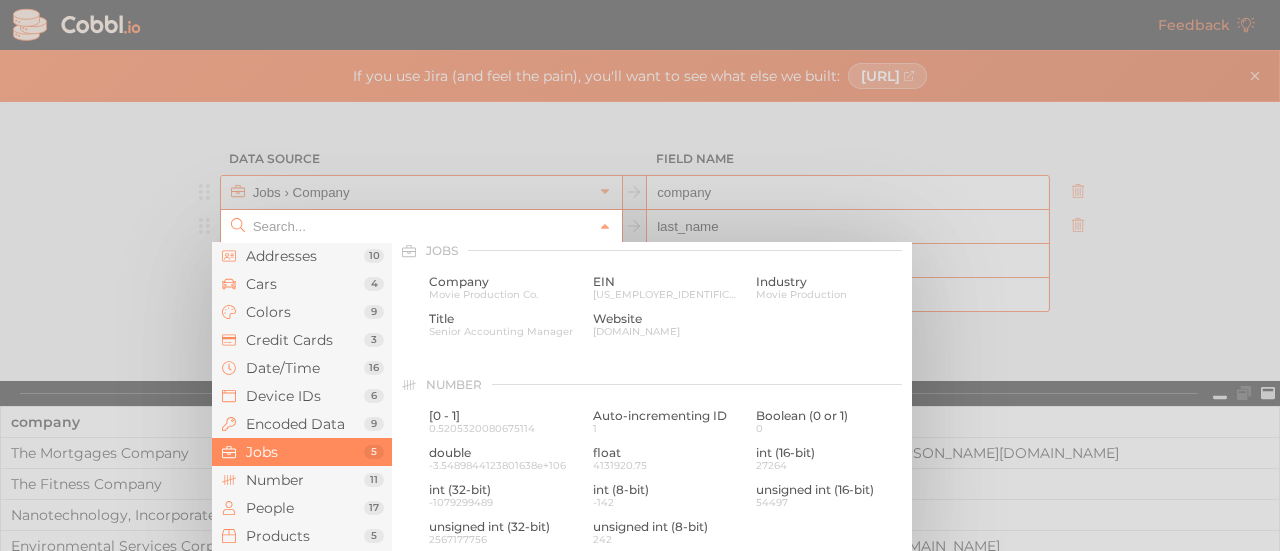 scroll, scrollTop: 1200, scrollLeft: 0, axis: vertical 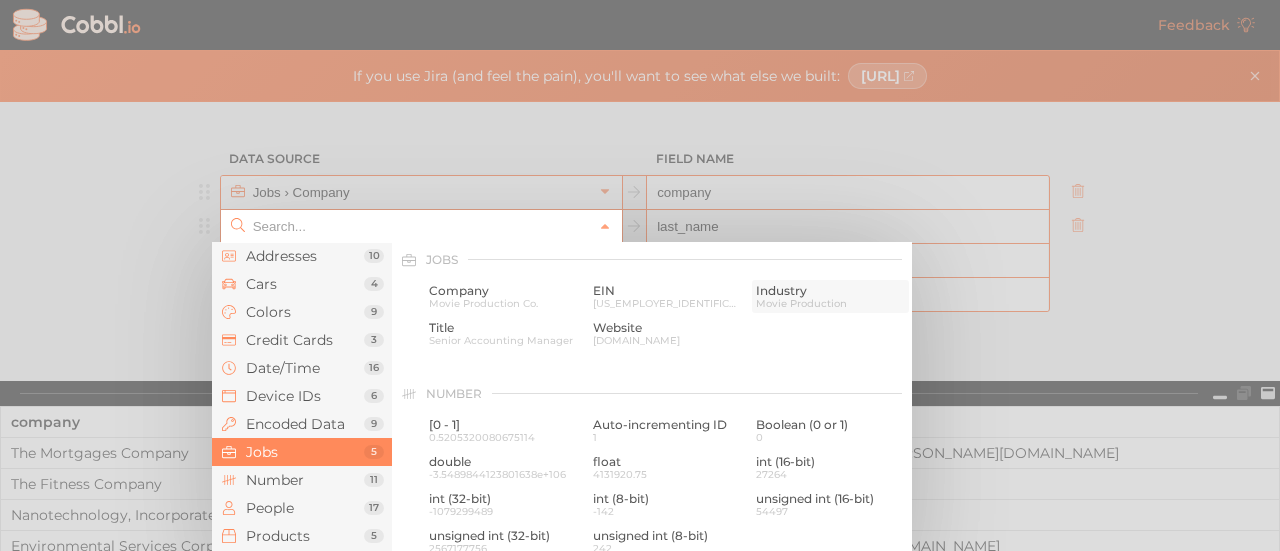 click on "Industry" at bounding box center [830, 291] 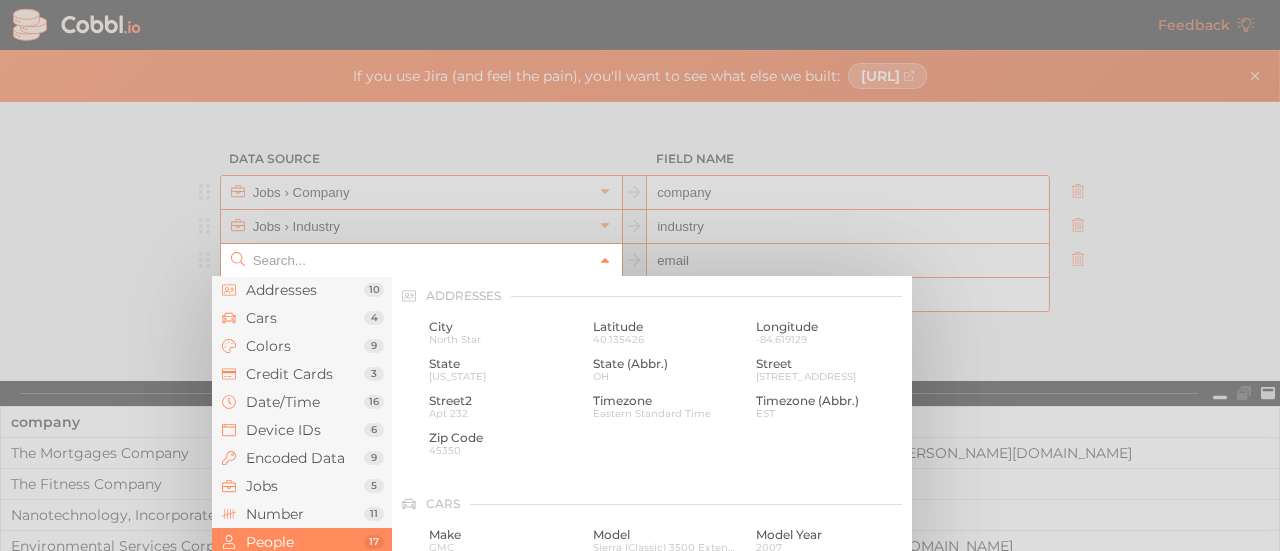 click 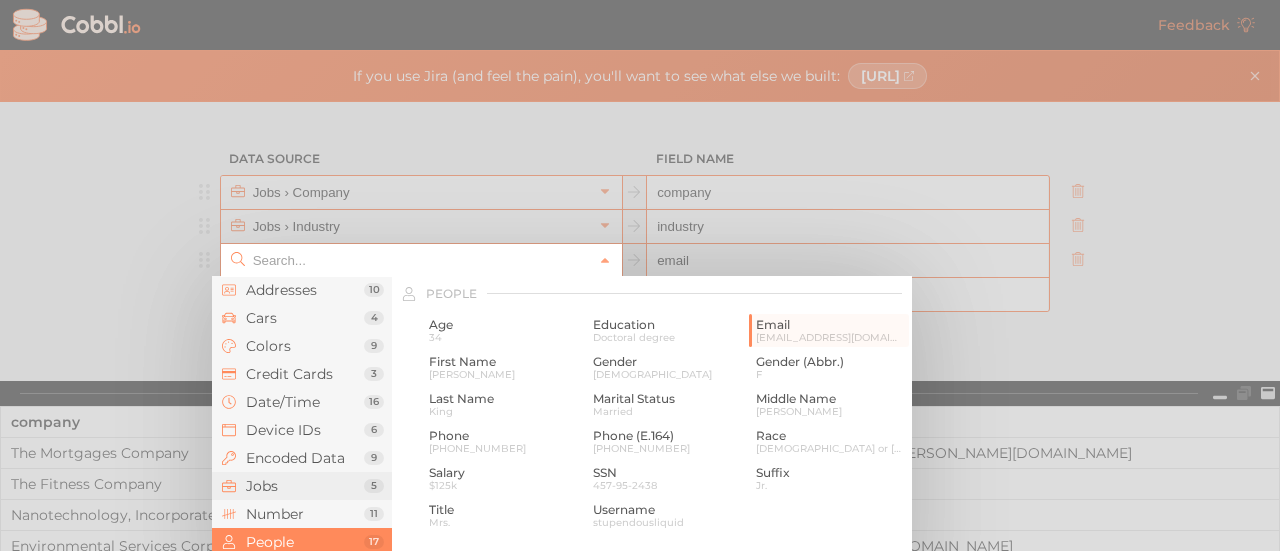 click on "Jobs" at bounding box center (305, 486) 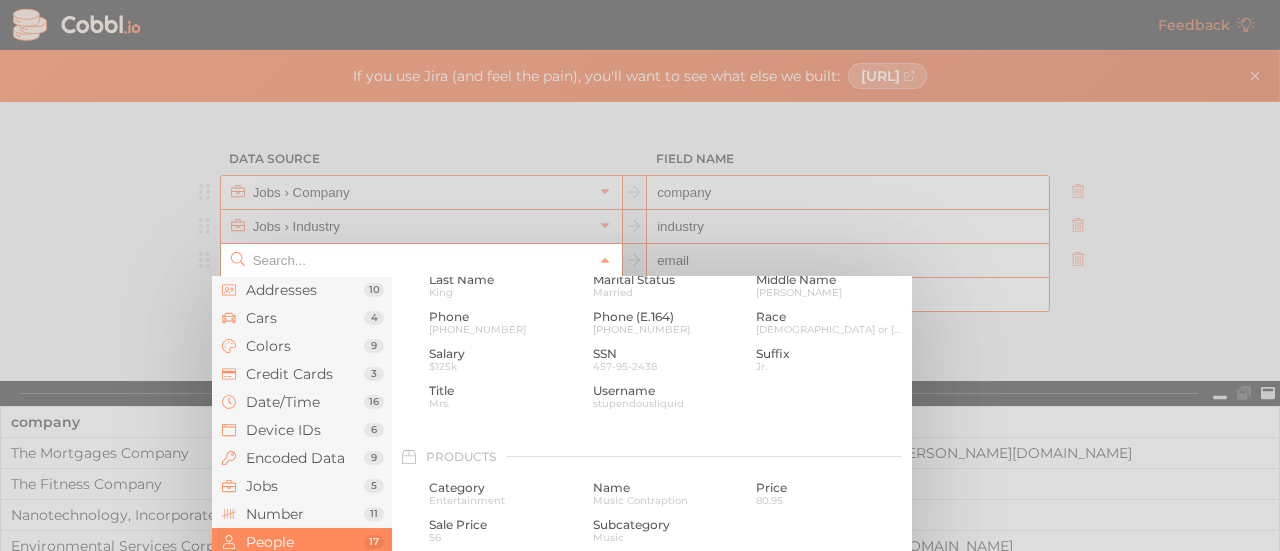 scroll, scrollTop: 1700, scrollLeft: 0, axis: vertical 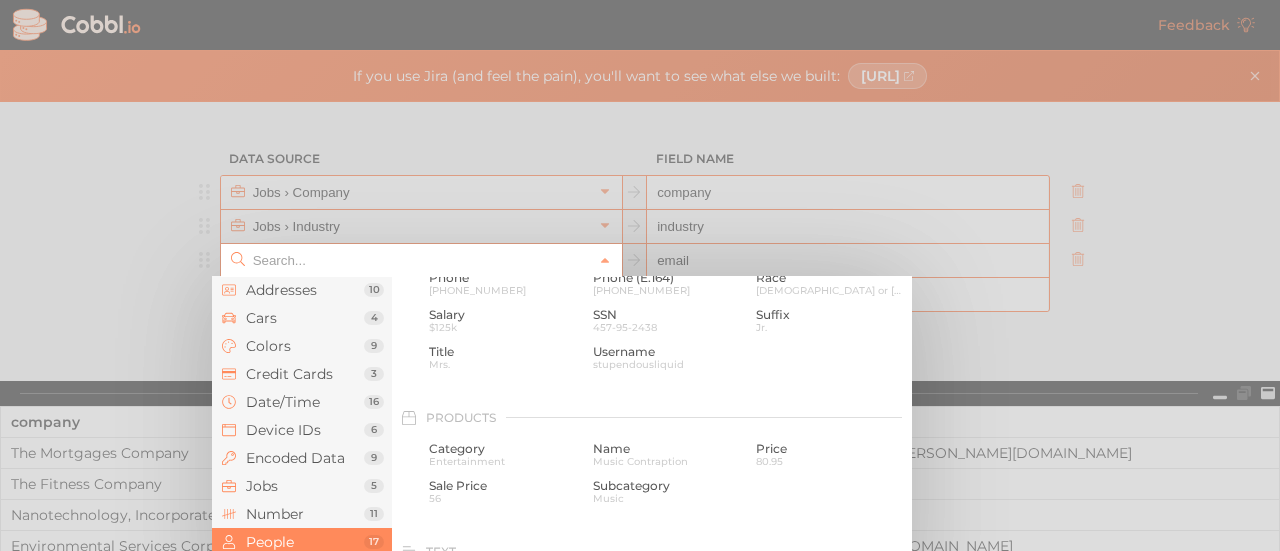 click at bounding box center (640, 275) 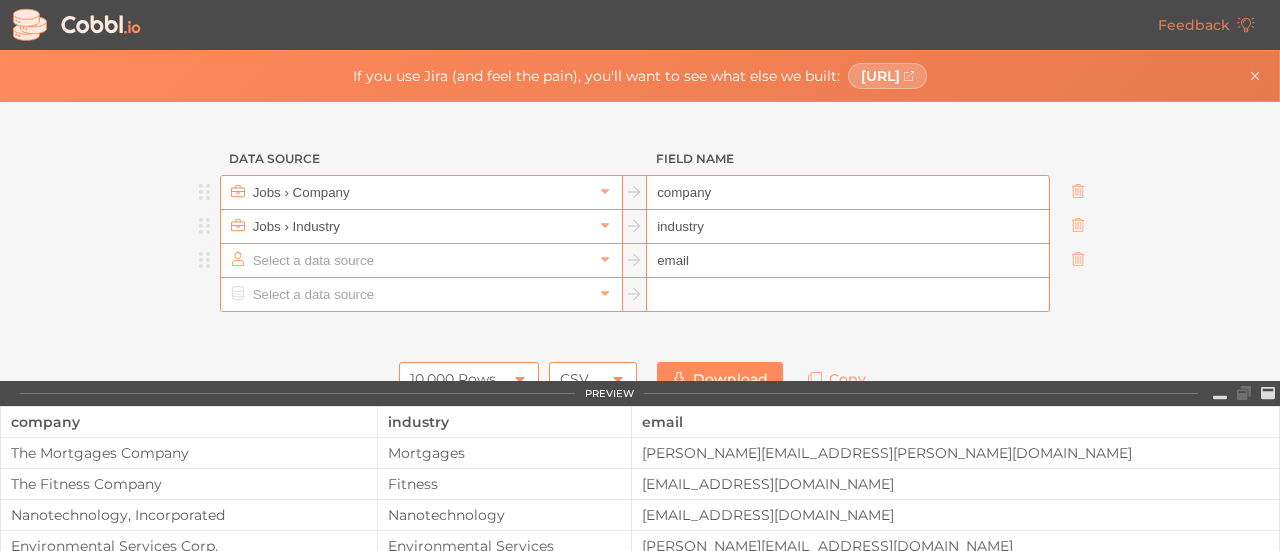 click at bounding box center [420, 260] 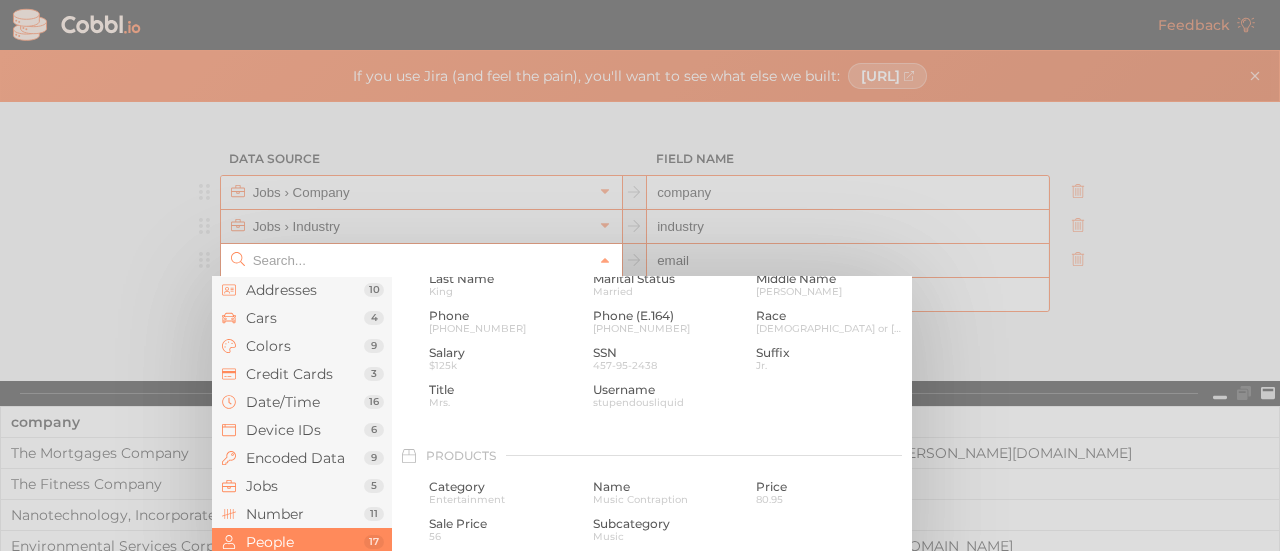 scroll, scrollTop: 1742, scrollLeft: 0, axis: vertical 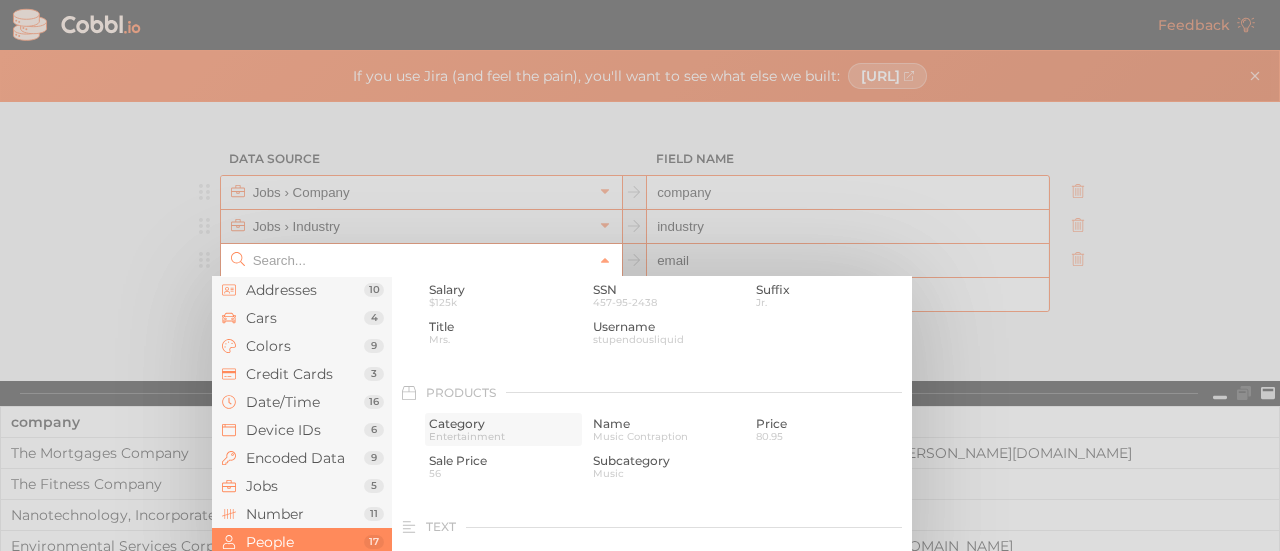 click on "Category" at bounding box center [503, 424] 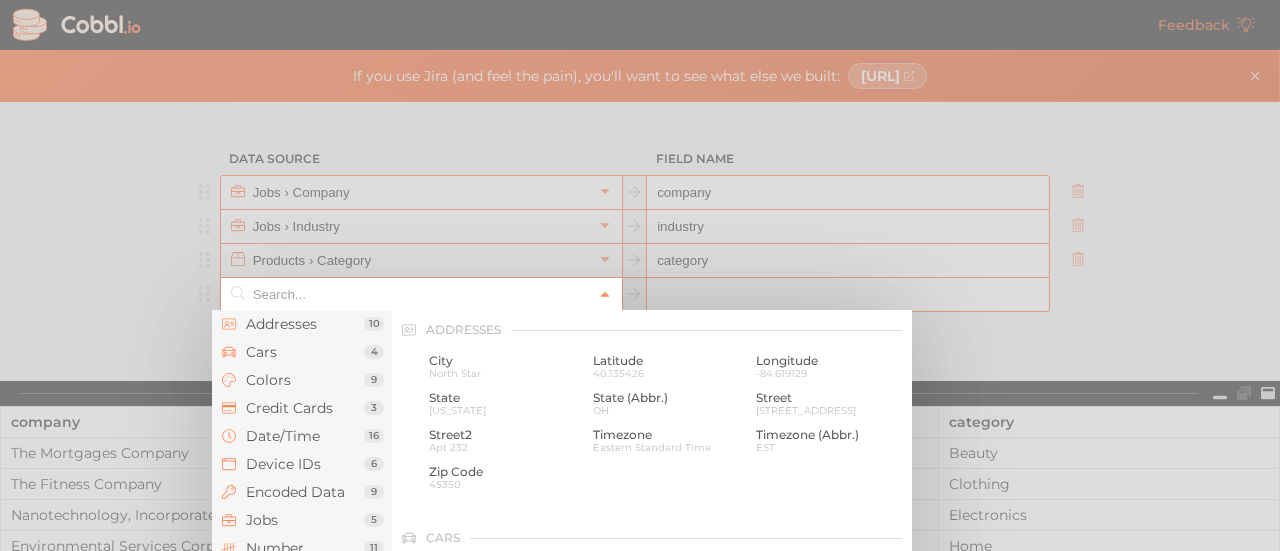 click 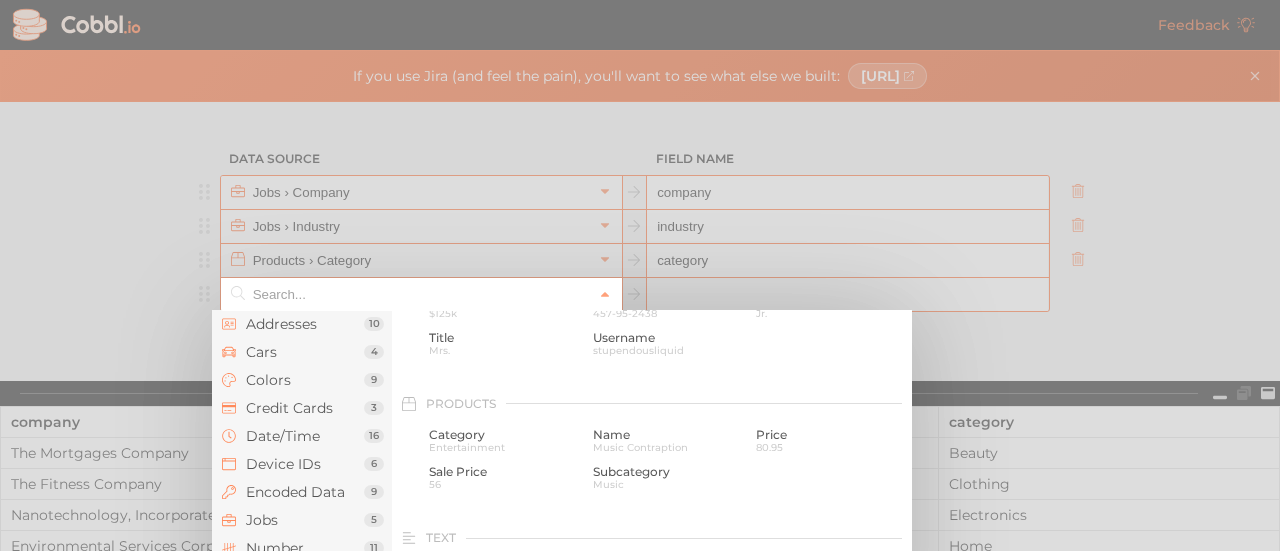 scroll, scrollTop: 1746, scrollLeft: 0, axis: vertical 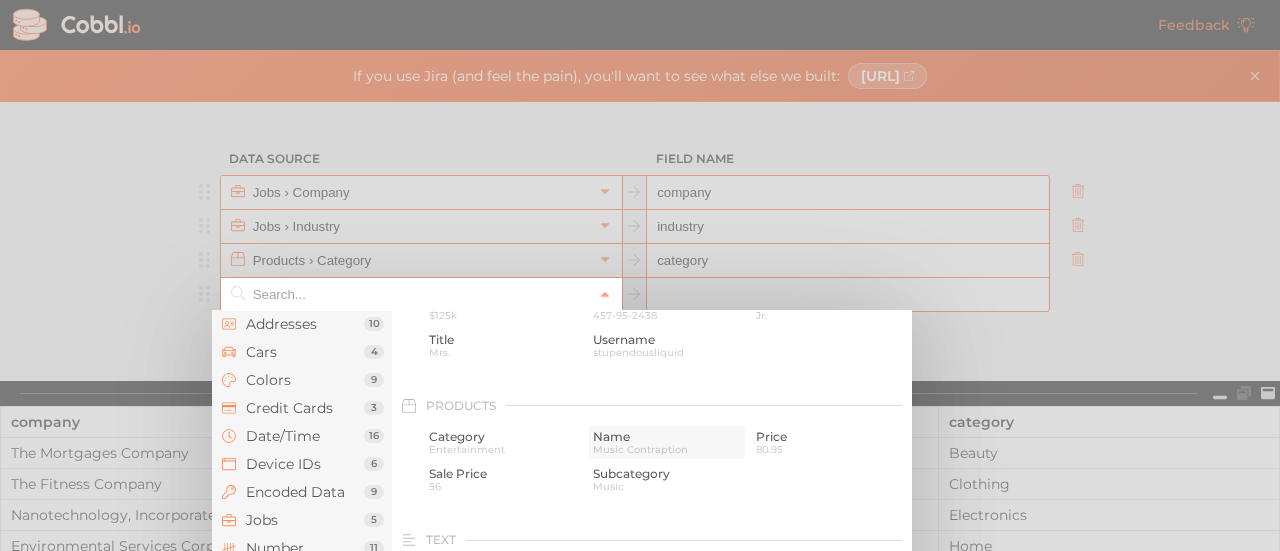 click on "Name" at bounding box center [667, 437] 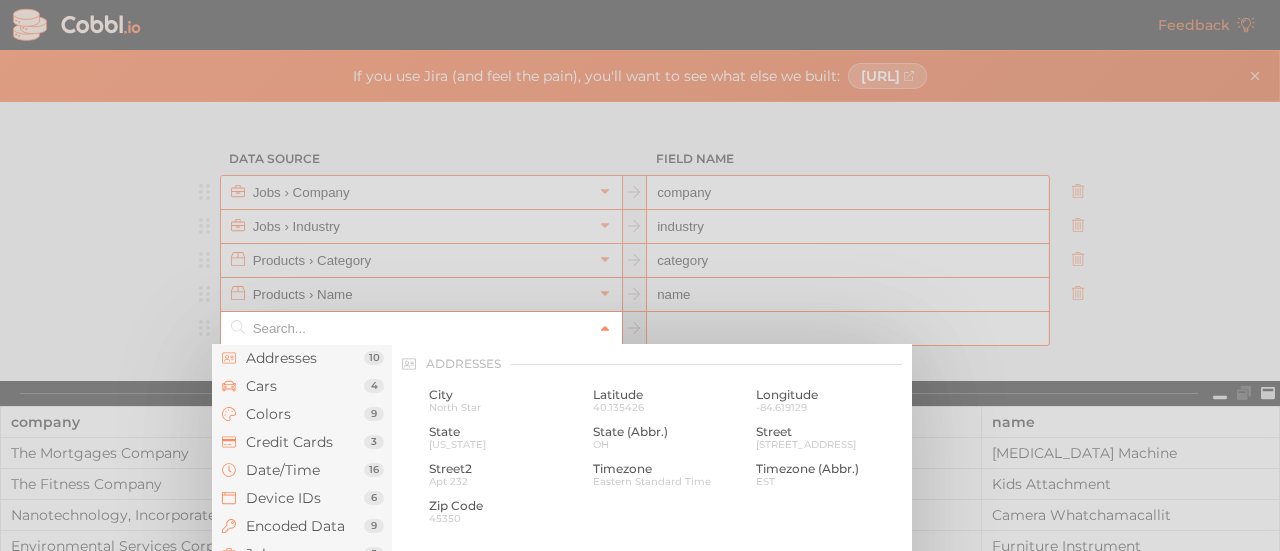 click 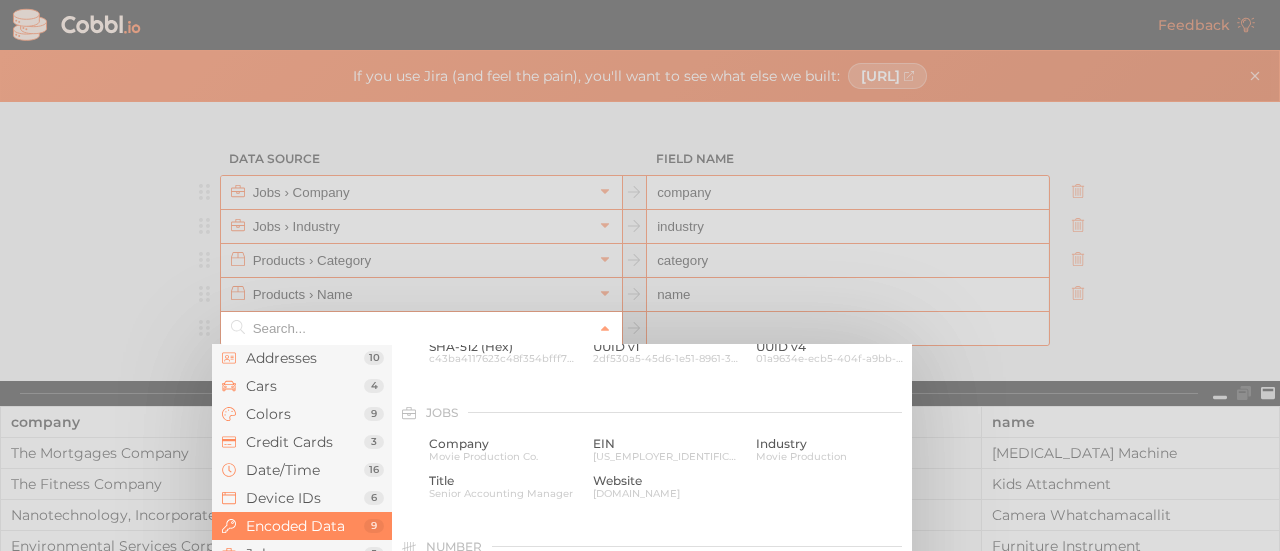 scroll, scrollTop: 1146, scrollLeft: 0, axis: vertical 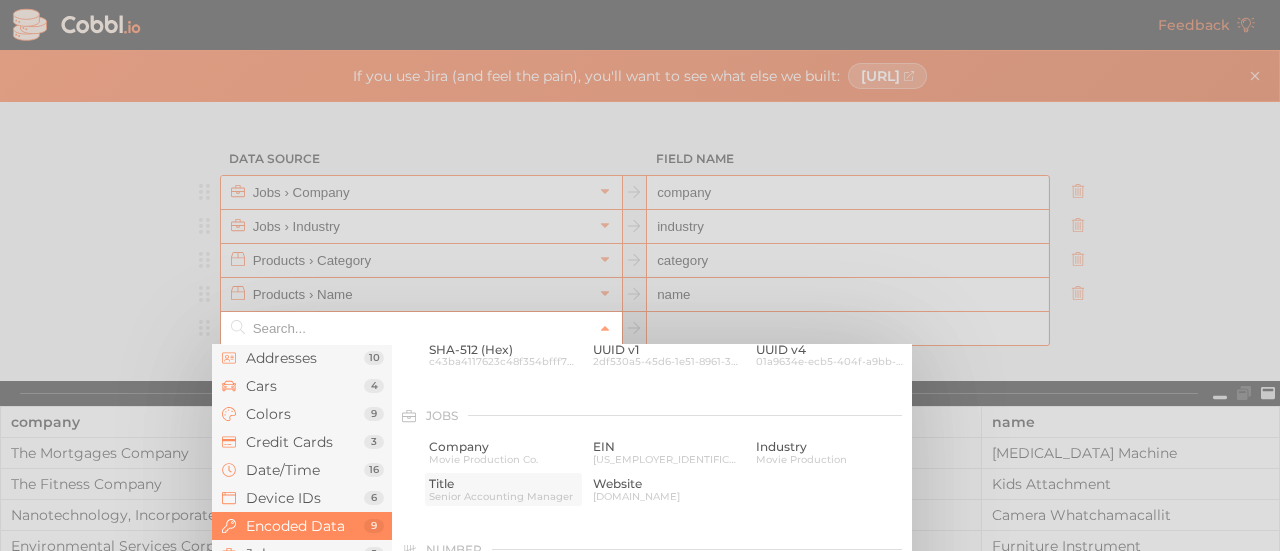 click on "Senior Accounting Manager" at bounding box center (503, 496) 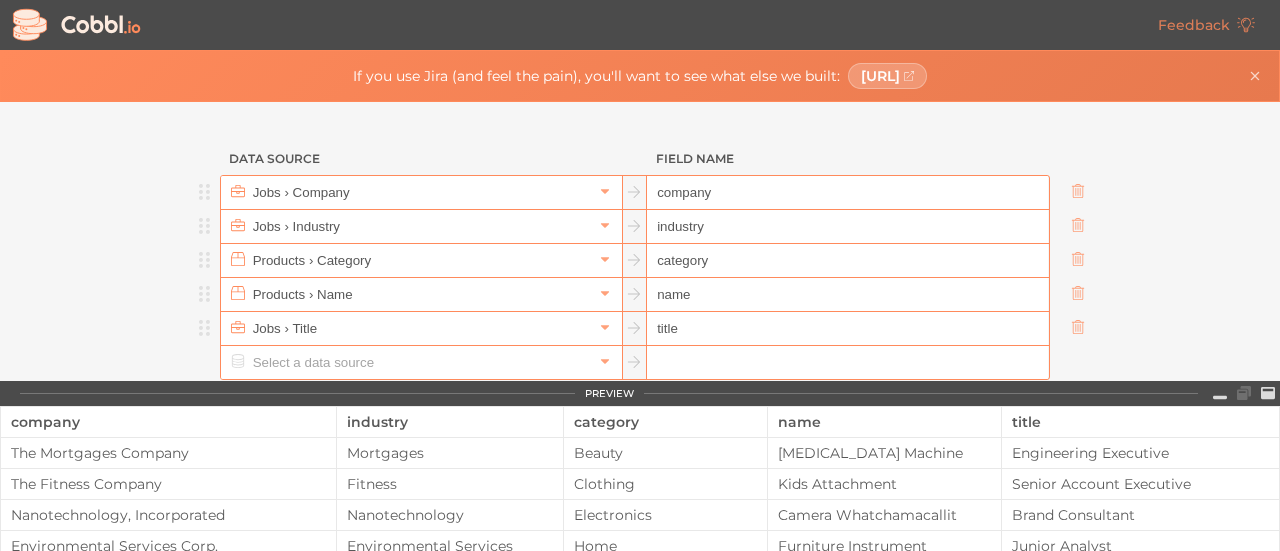 click on "name" at bounding box center (847, 295) 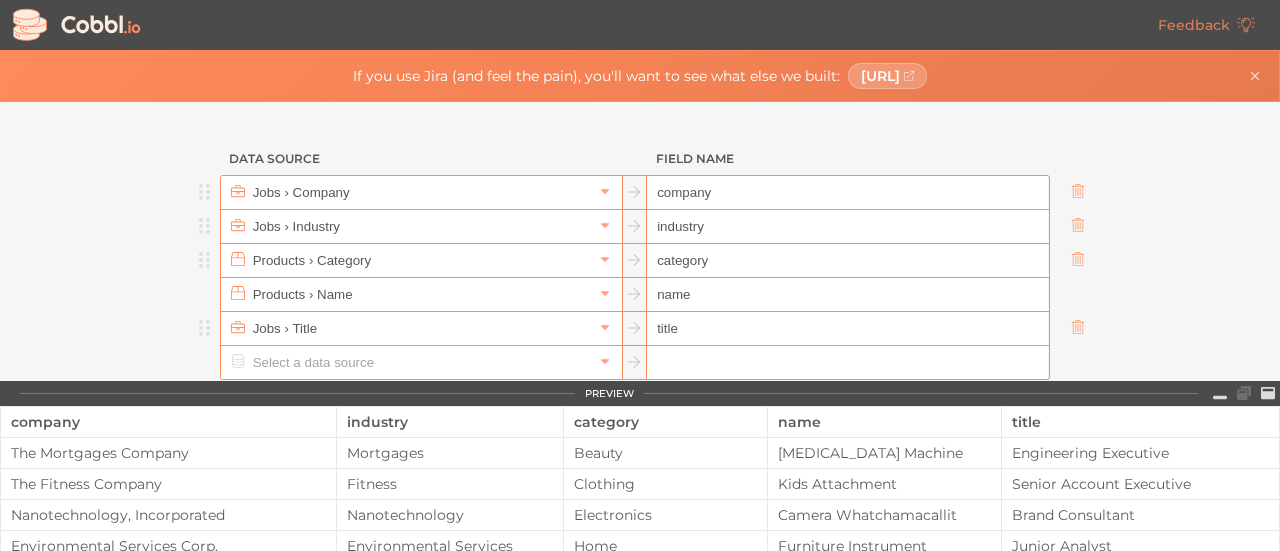 click on "category" at bounding box center (847, 261) 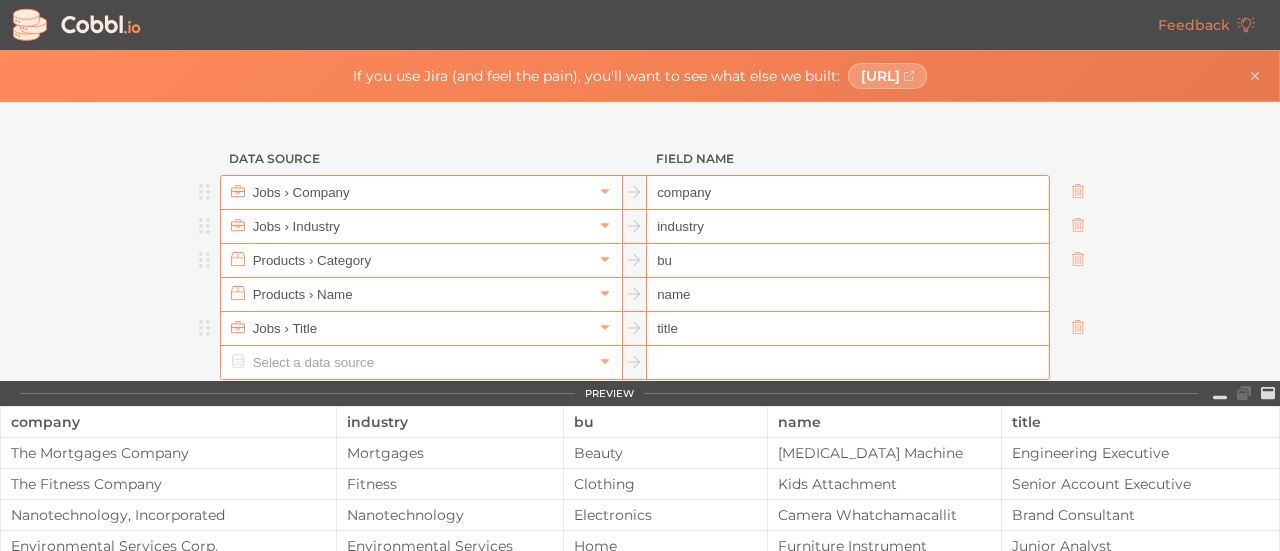 type on "b" 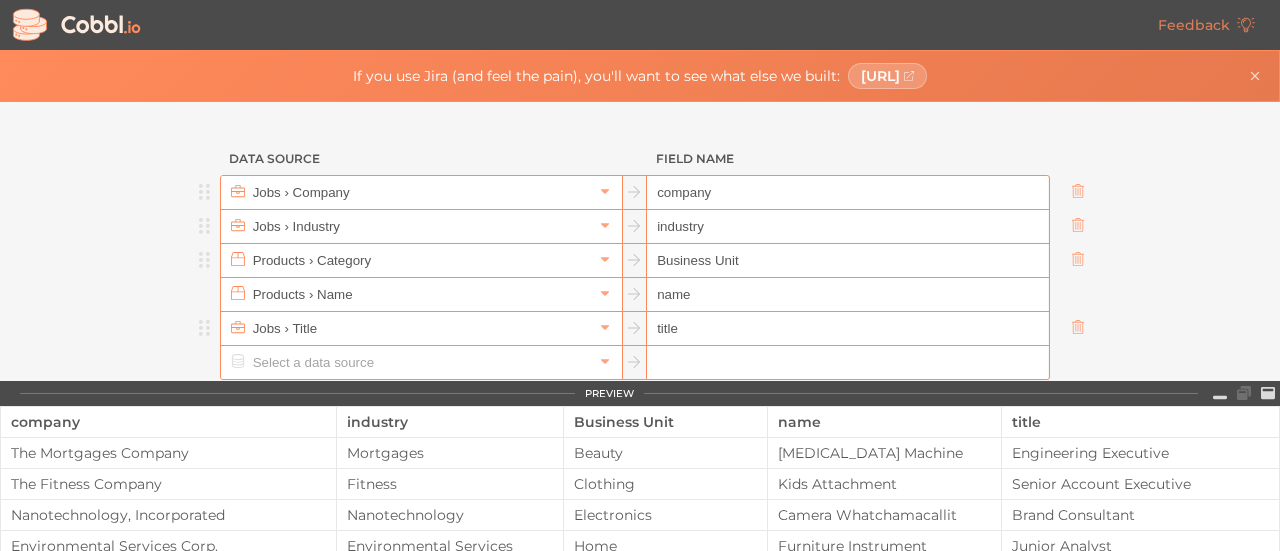 type on "Business Unit" 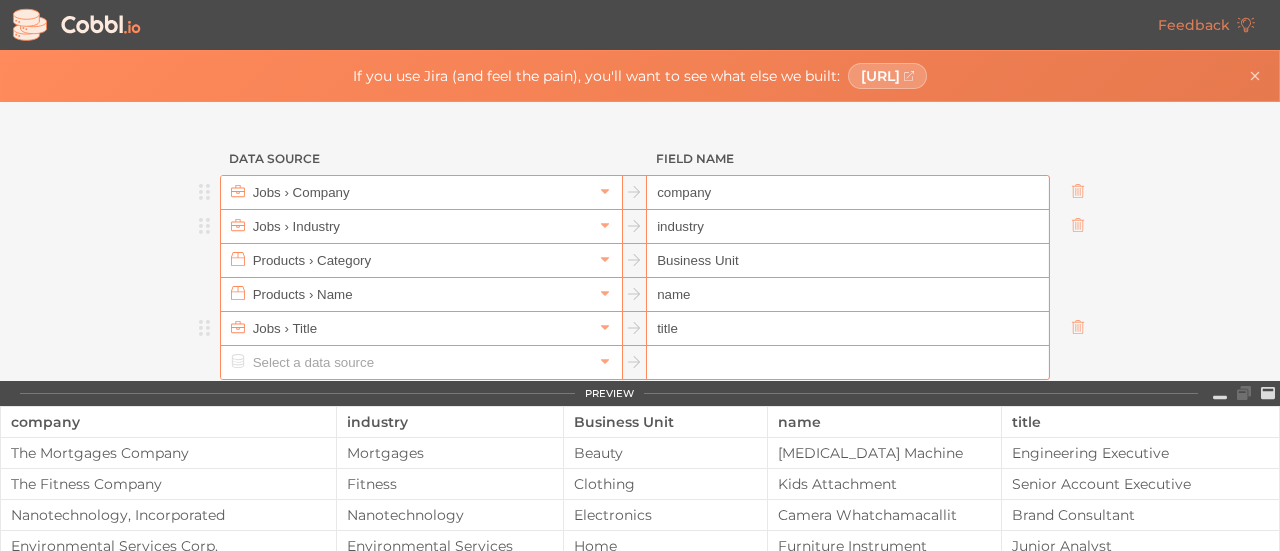 click on "company" at bounding box center [847, 193] 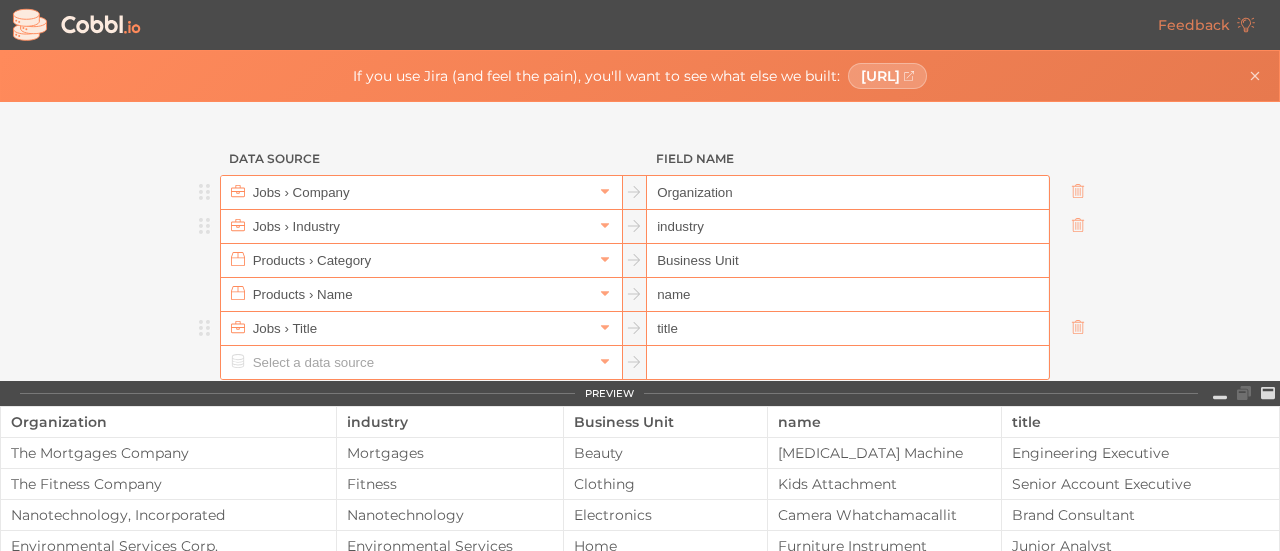 type on "Organization" 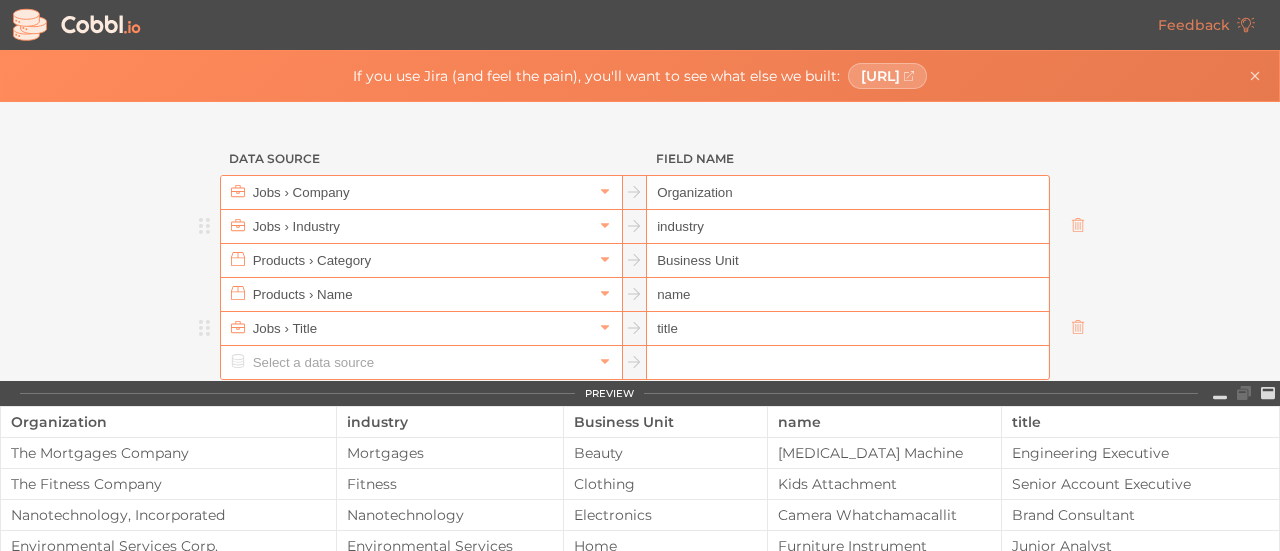 click on "industry" at bounding box center (847, 227) 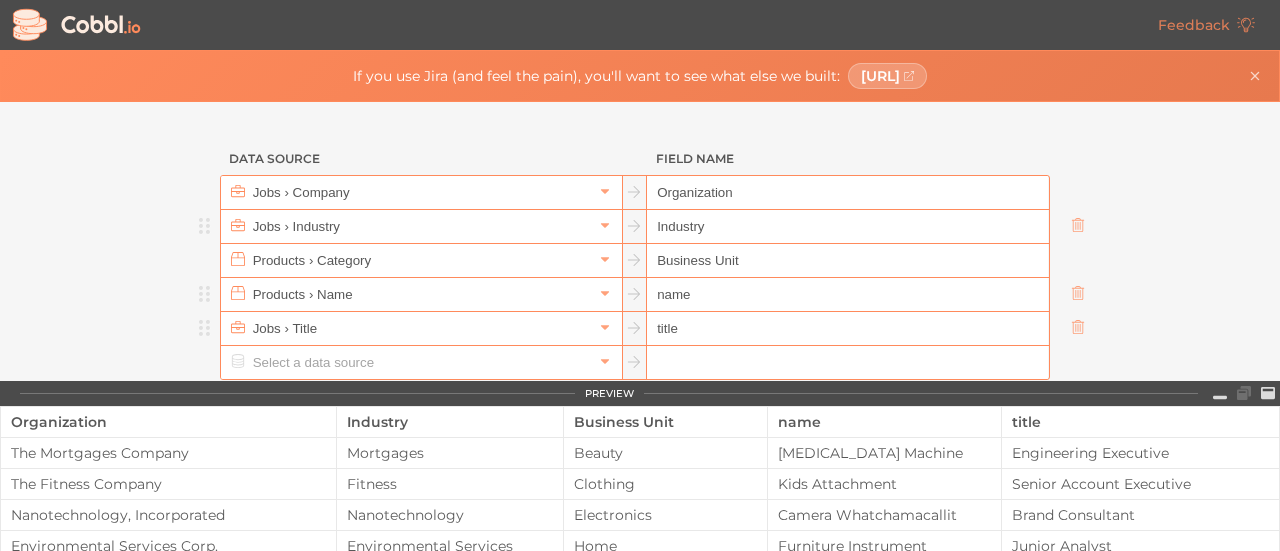 type on "Industry" 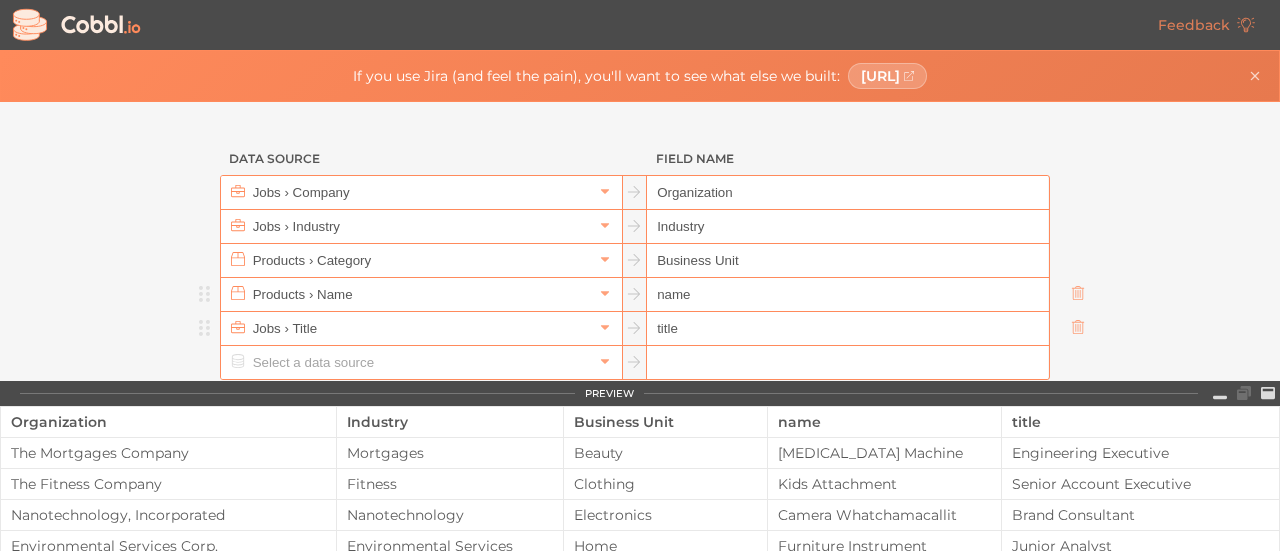 click on "name" at bounding box center [847, 295] 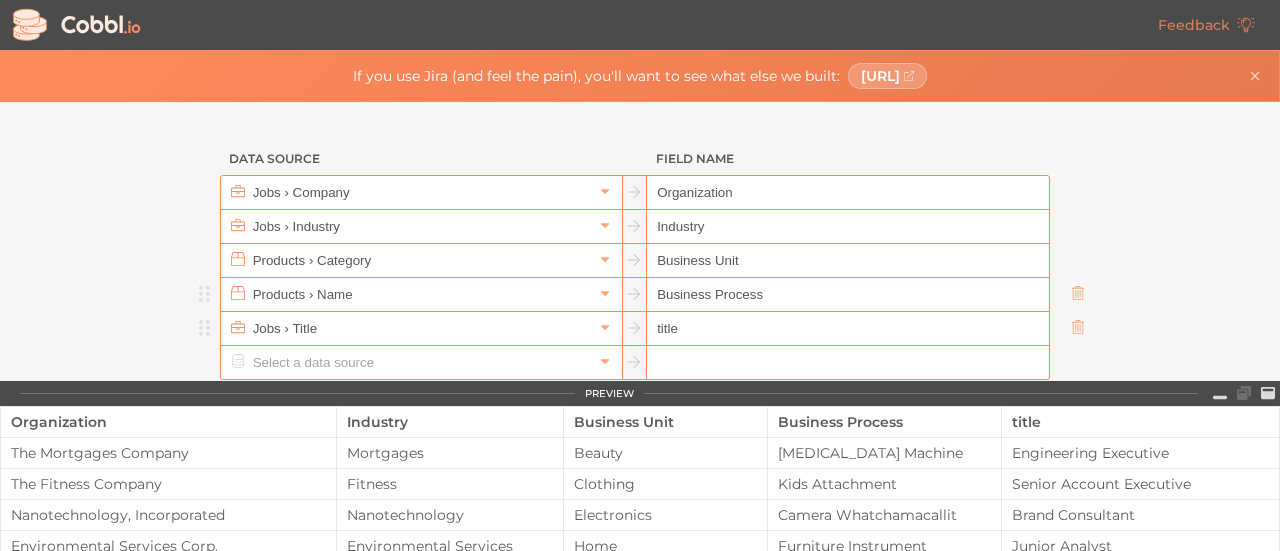type on "Business Process" 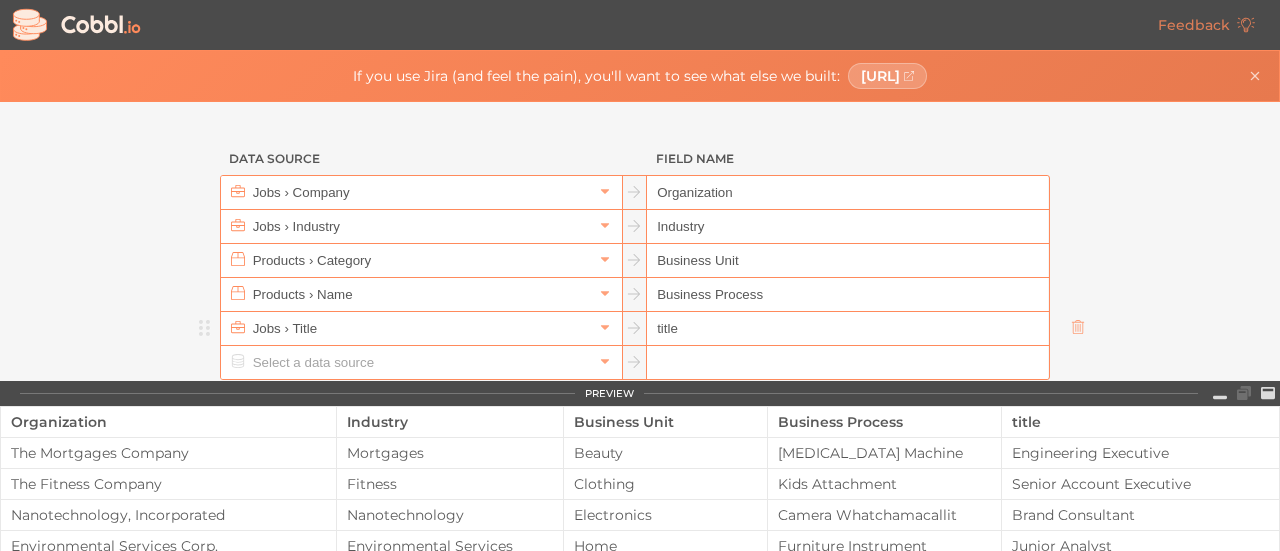click on "title" at bounding box center [847, 329] 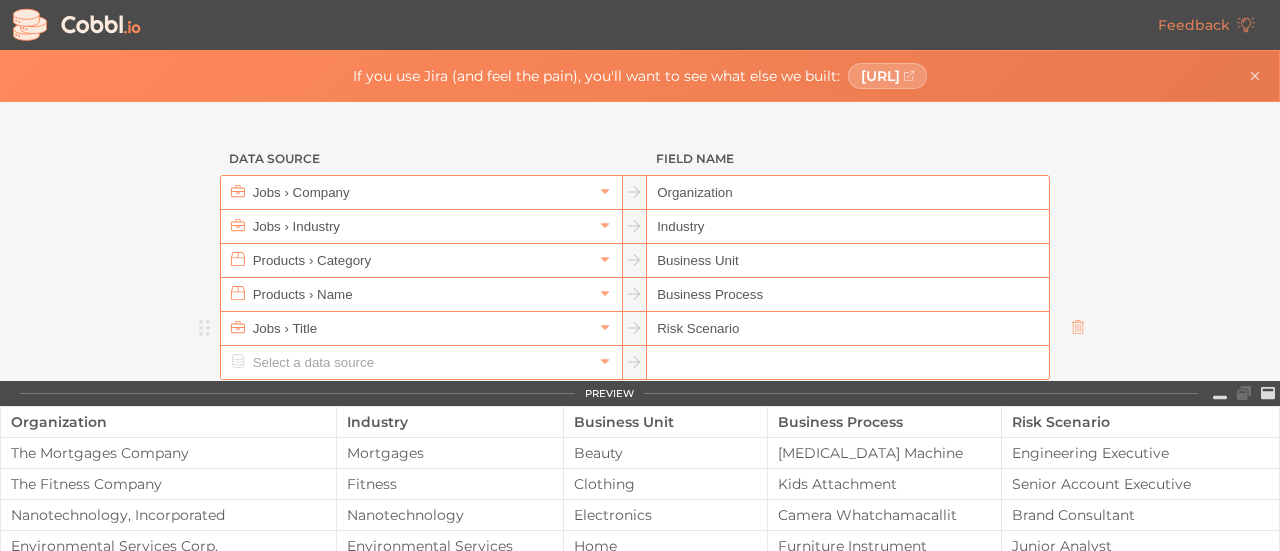 click on "Risk Scenario" at bounding box center (847, 329) 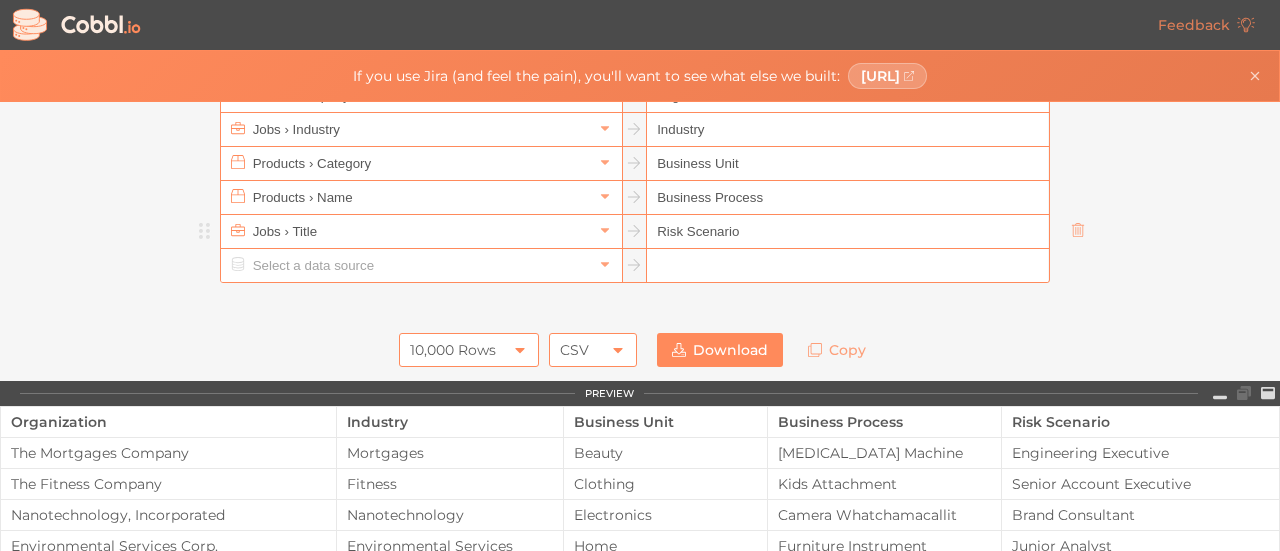 scroll, scrollTop: 100, scrollLeft: 0, axis: vertical 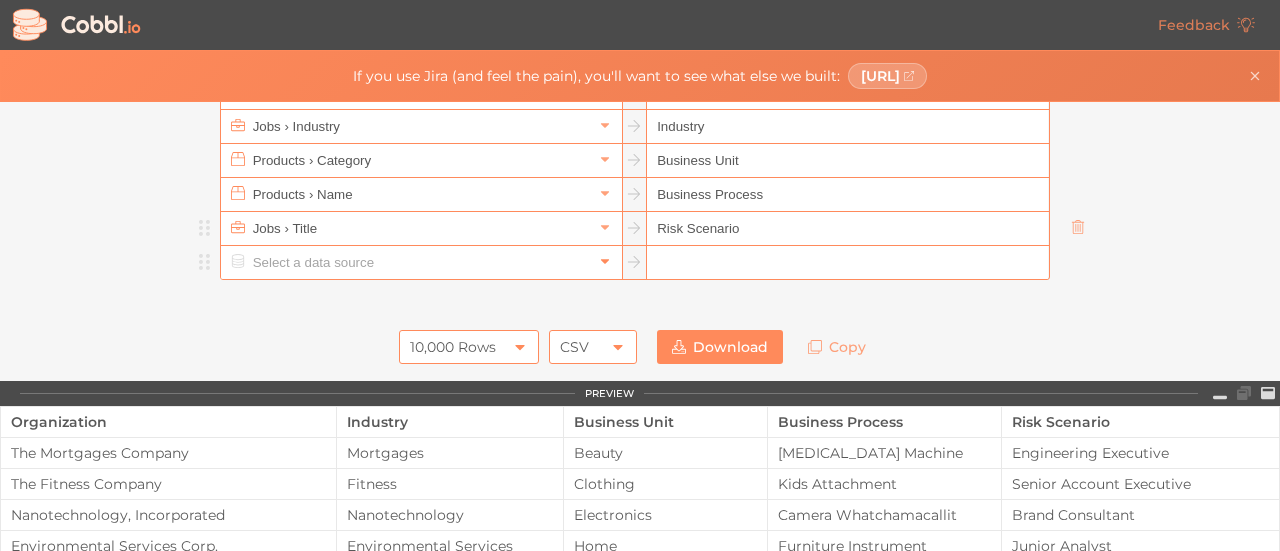 type on "Risk Scenario" 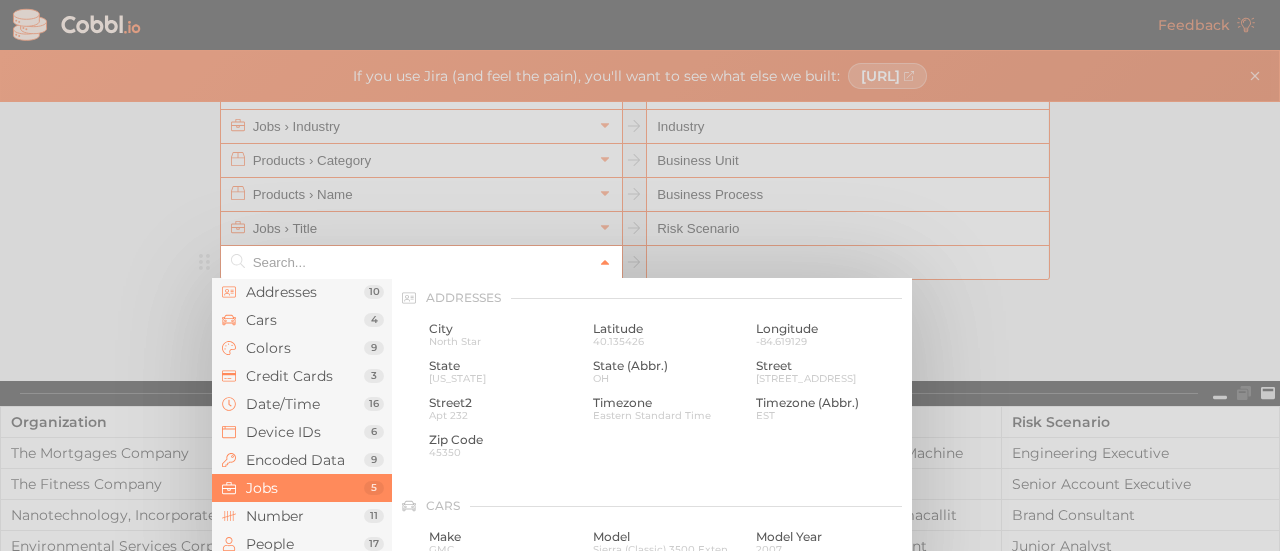 scroll, scrollTop: 1200, scrollLeft: 0, axis: vertical 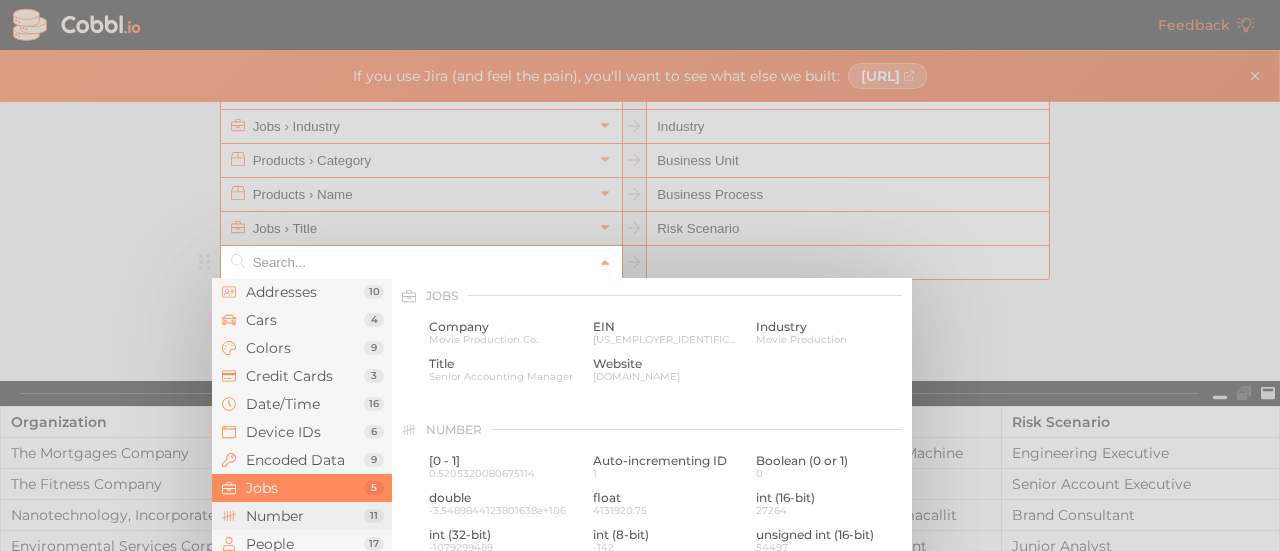 click on "Number" at bounding box center (305, 516) 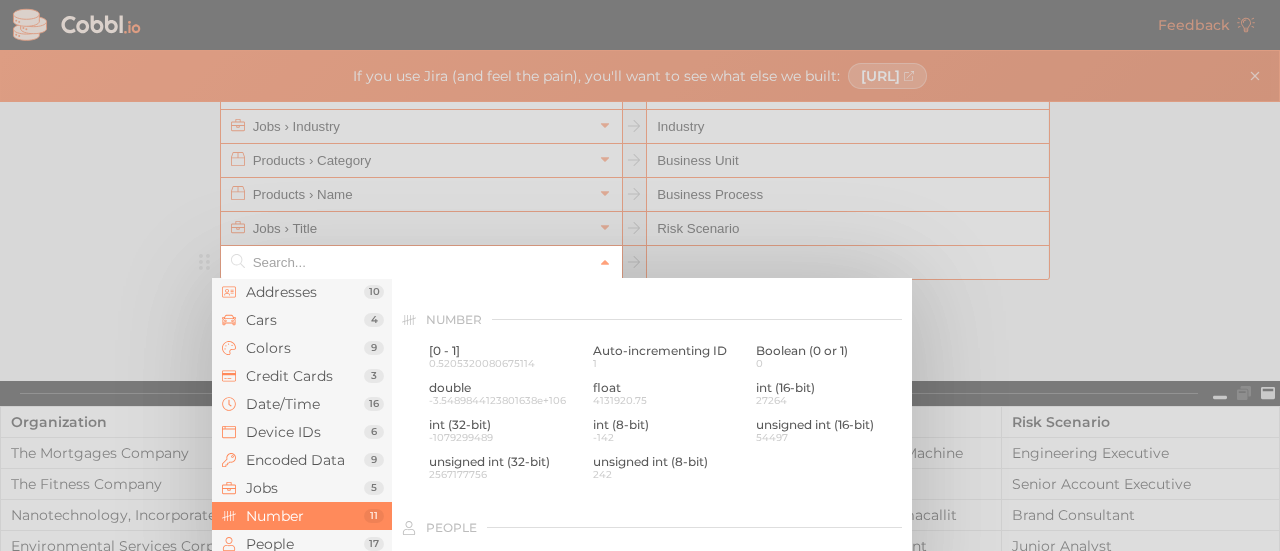 scroll, scrollTop: 1334, scrollLeft: 0, axis: vertical 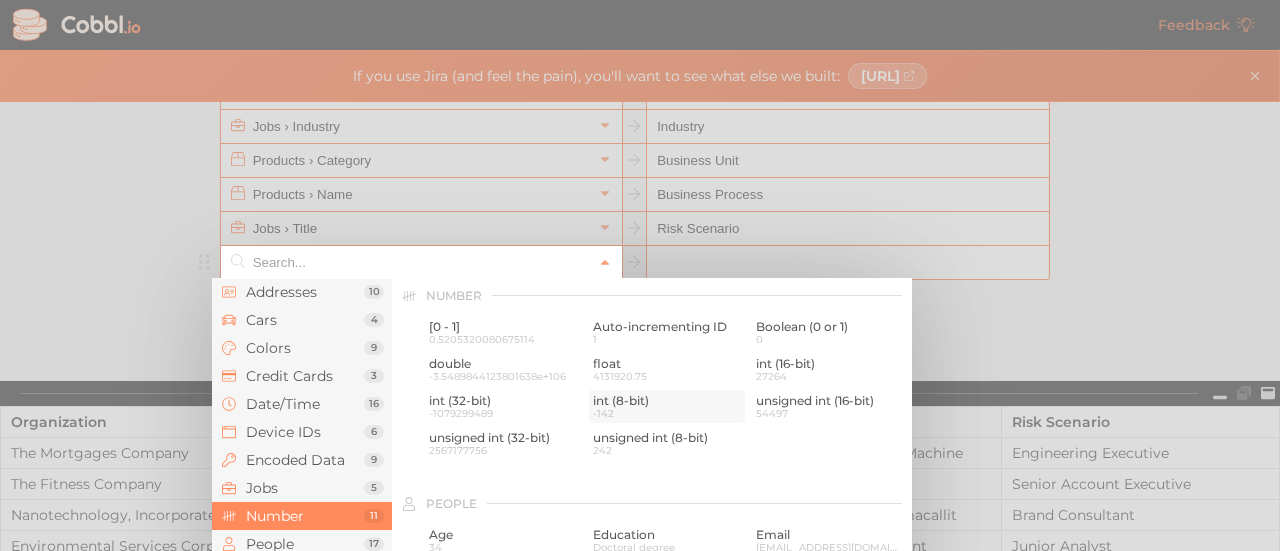 click on "int (8-bit)" at bounding box center (667, 401) 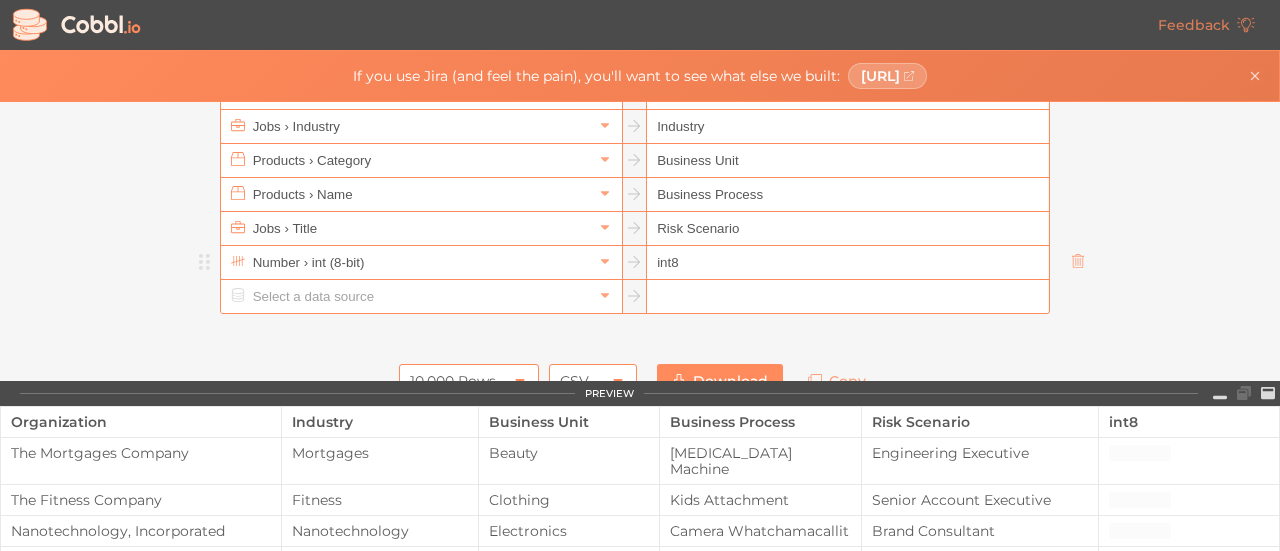 scroll, scrollTop: 134, scrollLeft: 0, axis: vertical 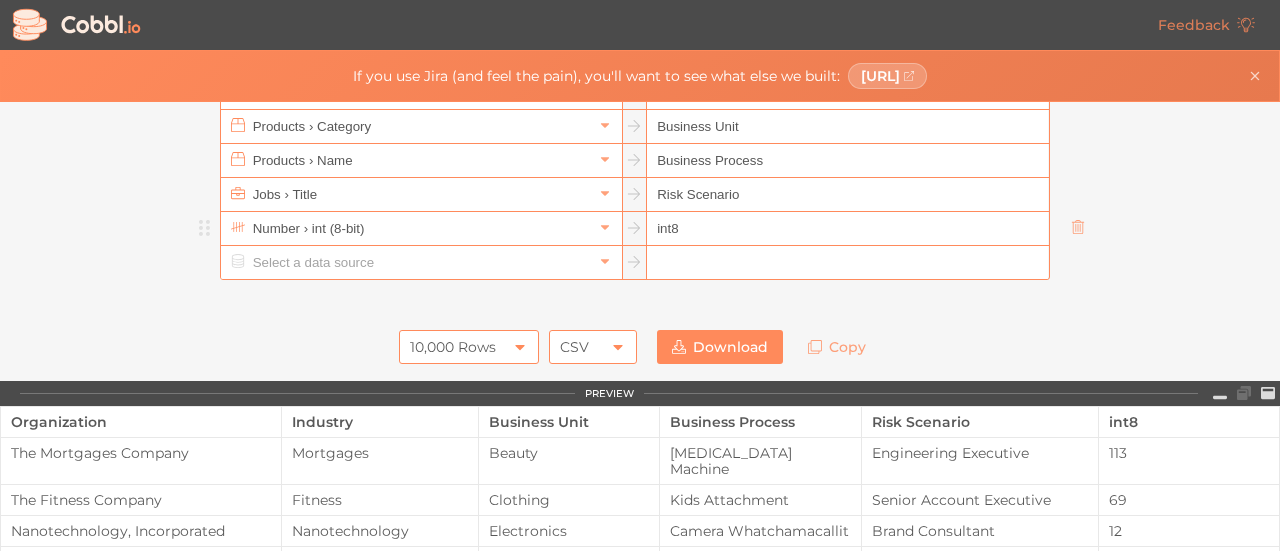 click on "int8" at bounding box center (847, 229) 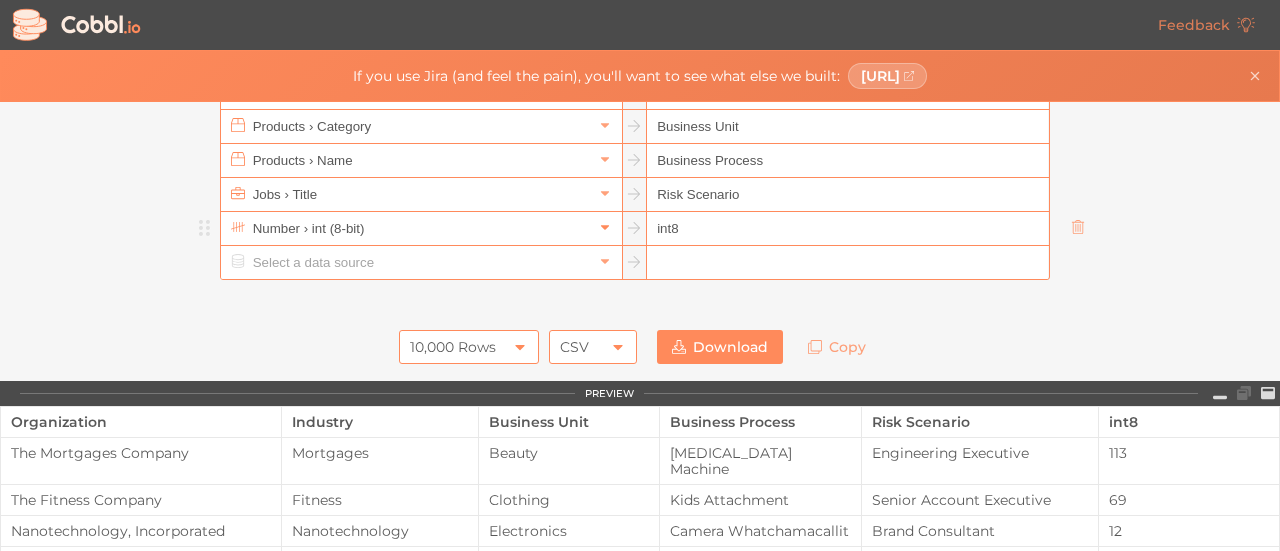 type 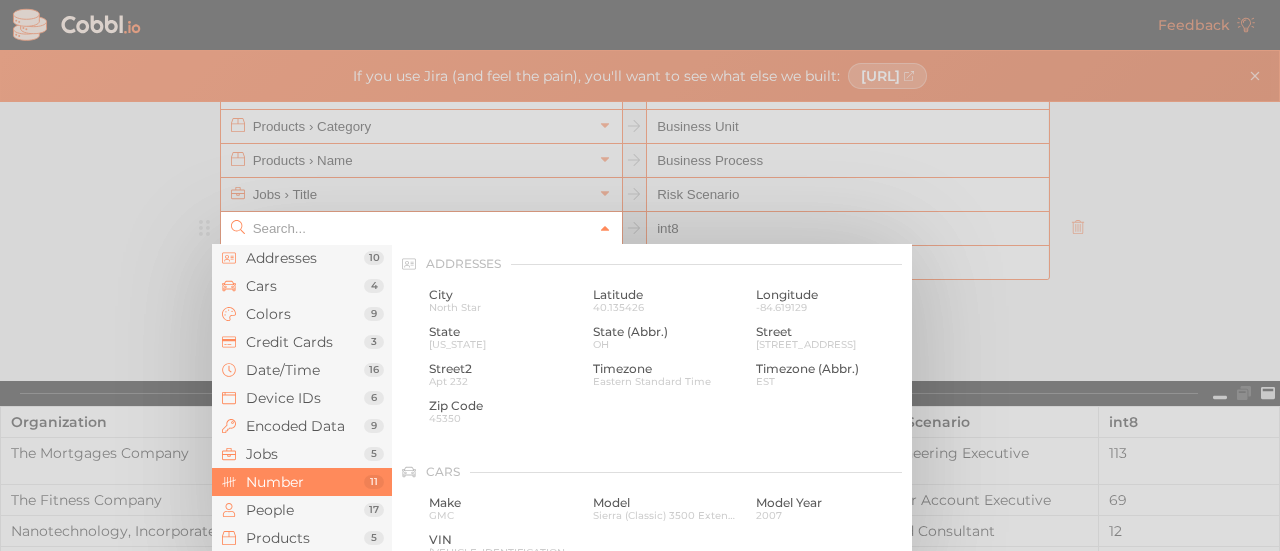 click 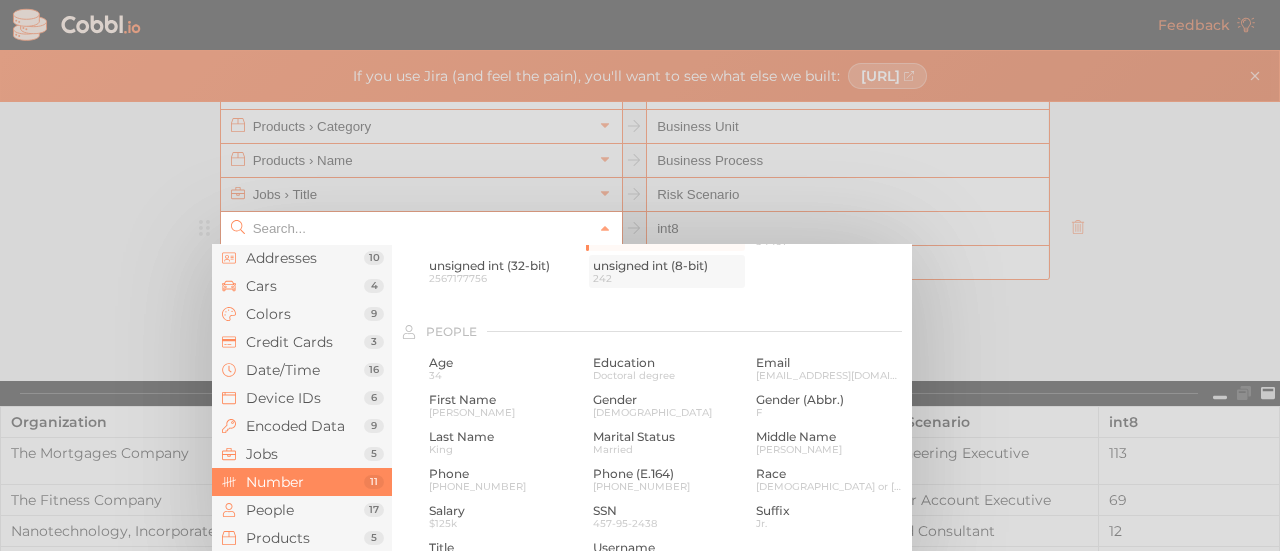 scroll, scrollTop: 1534, scrollLeft: 0, axis: vertical 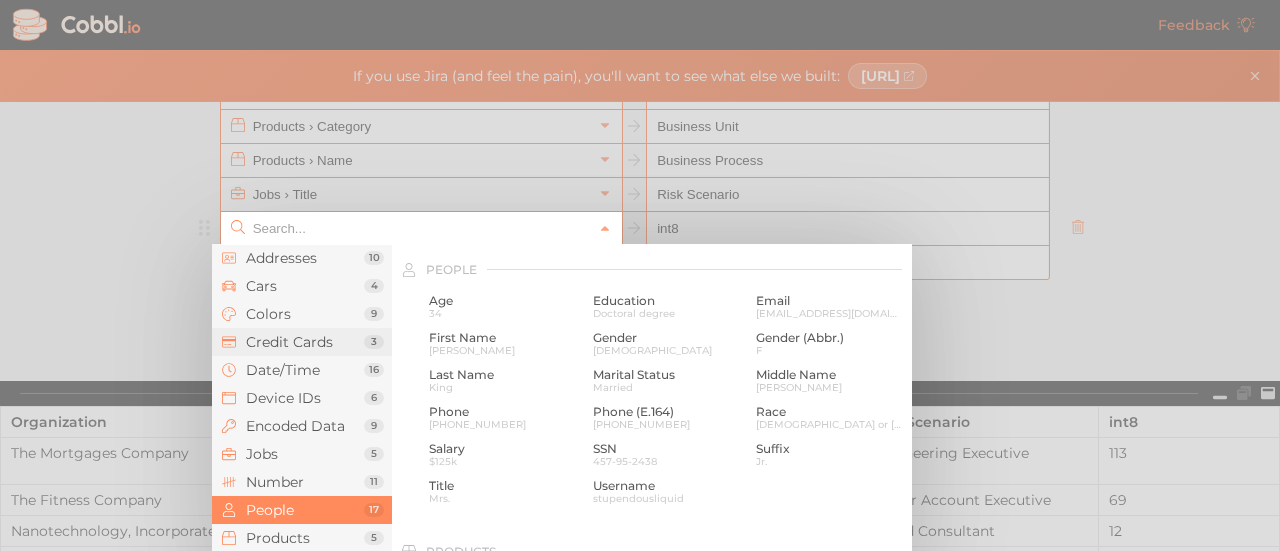 click on "Credit Cards" at bounding box center (305, 342) 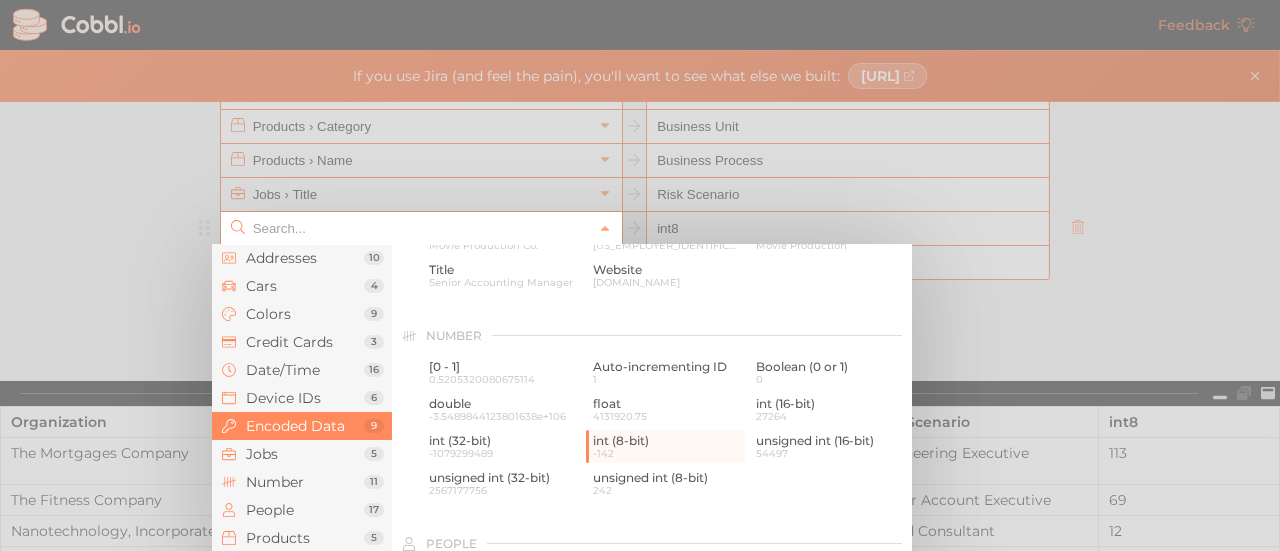 scroll, scrollTop: 1500, scrollLeft: 0, axis: vertical 